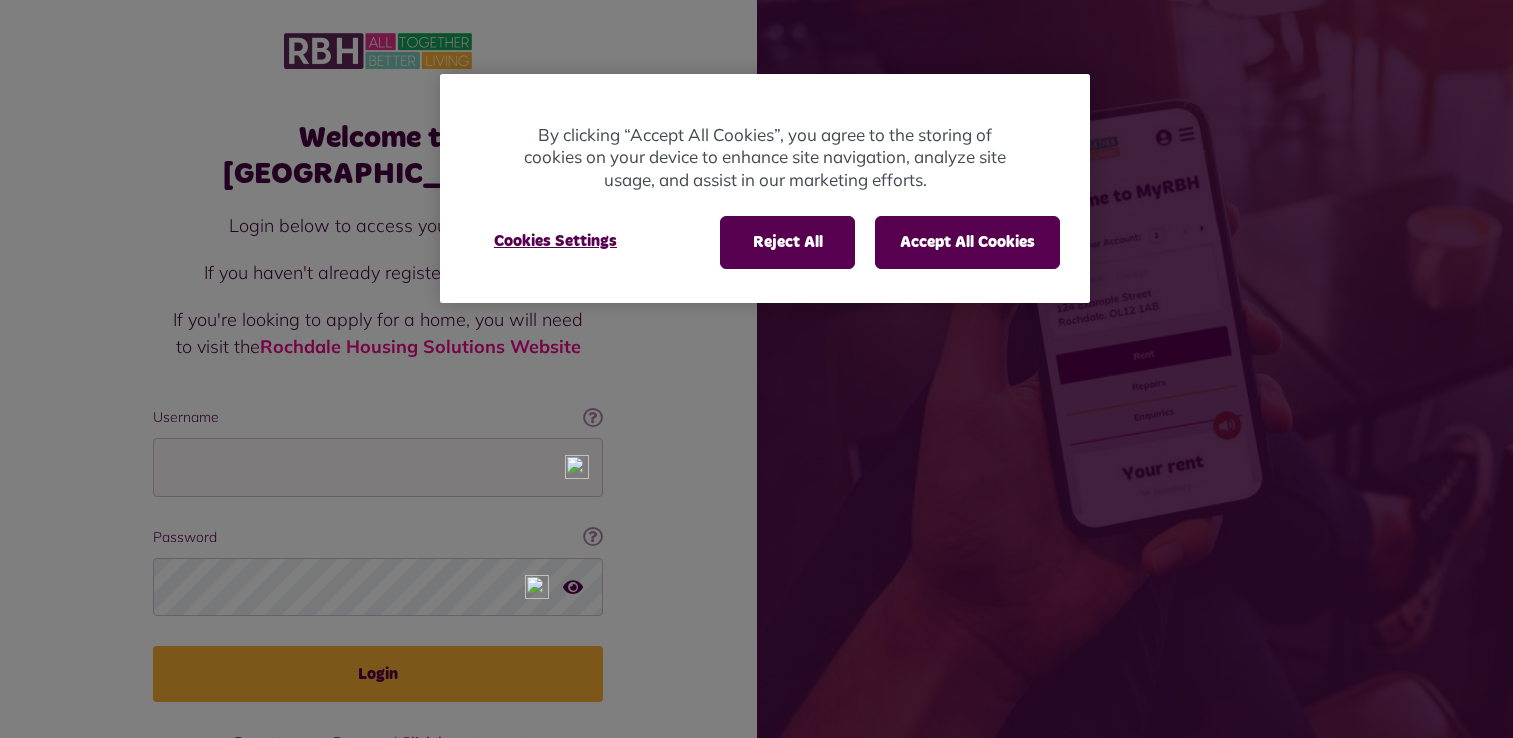 scroll, scrollTop: 0, scrollLeft: 0, axis: both 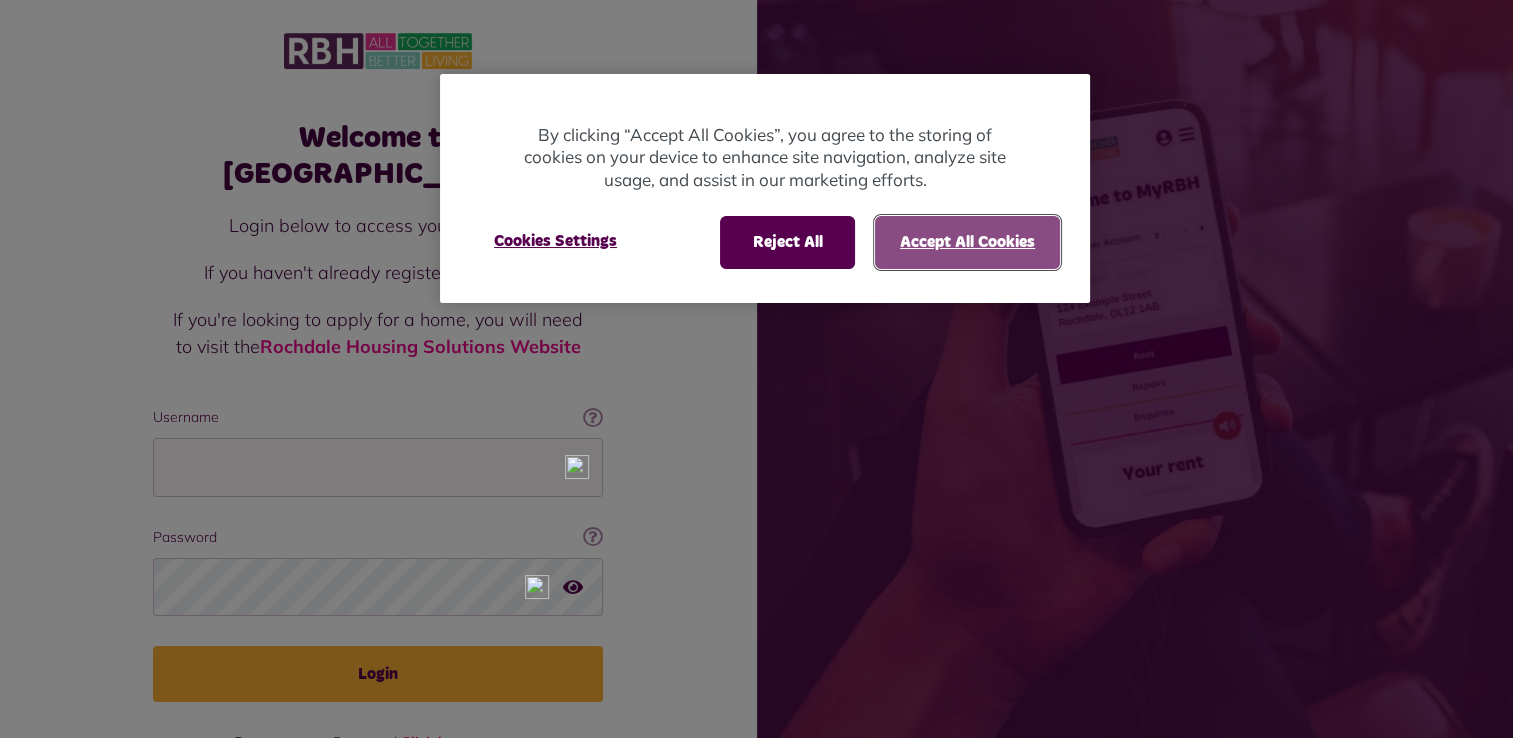click on "Accept All Cookies" at bounding box center (967, 242) 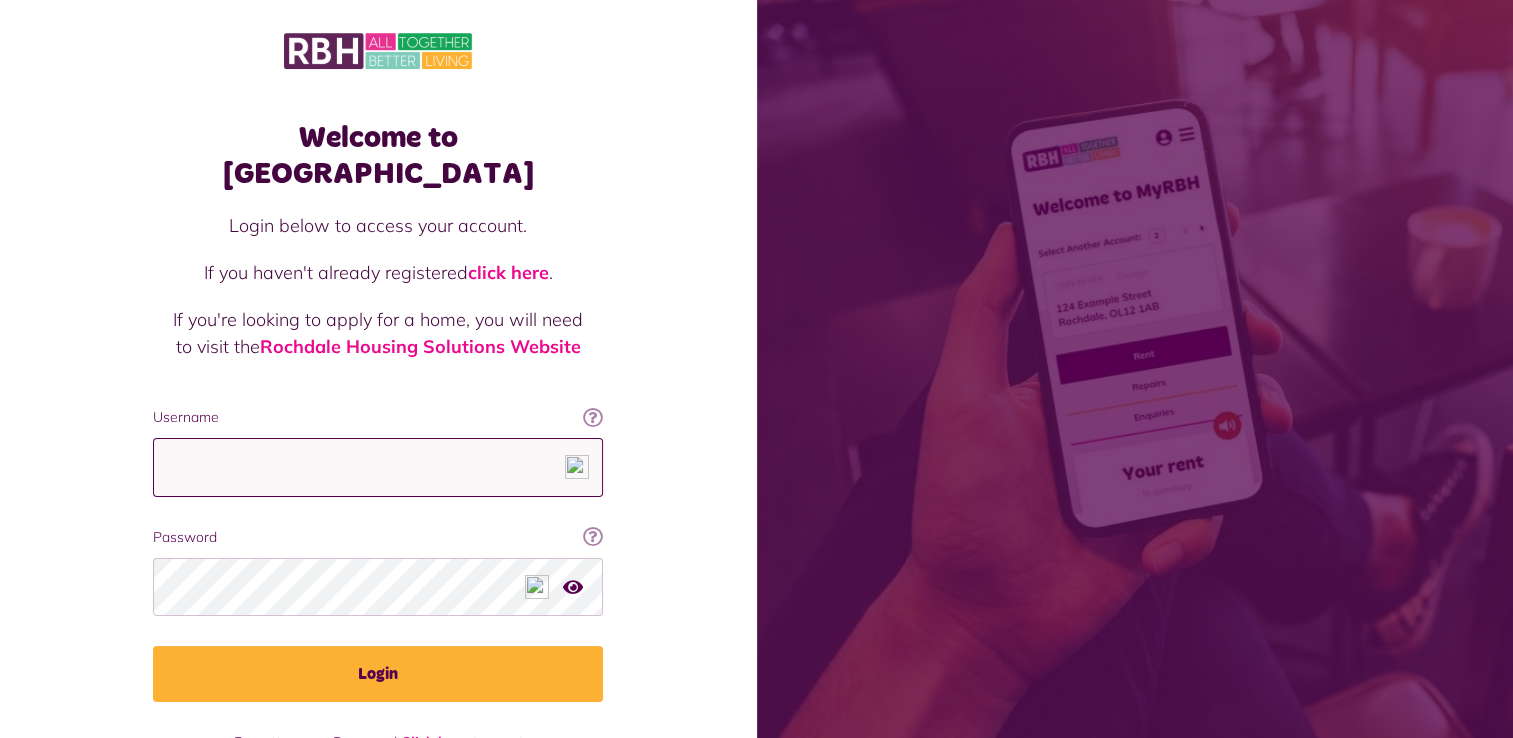 click on "Username" at bounding box center (378, 467) 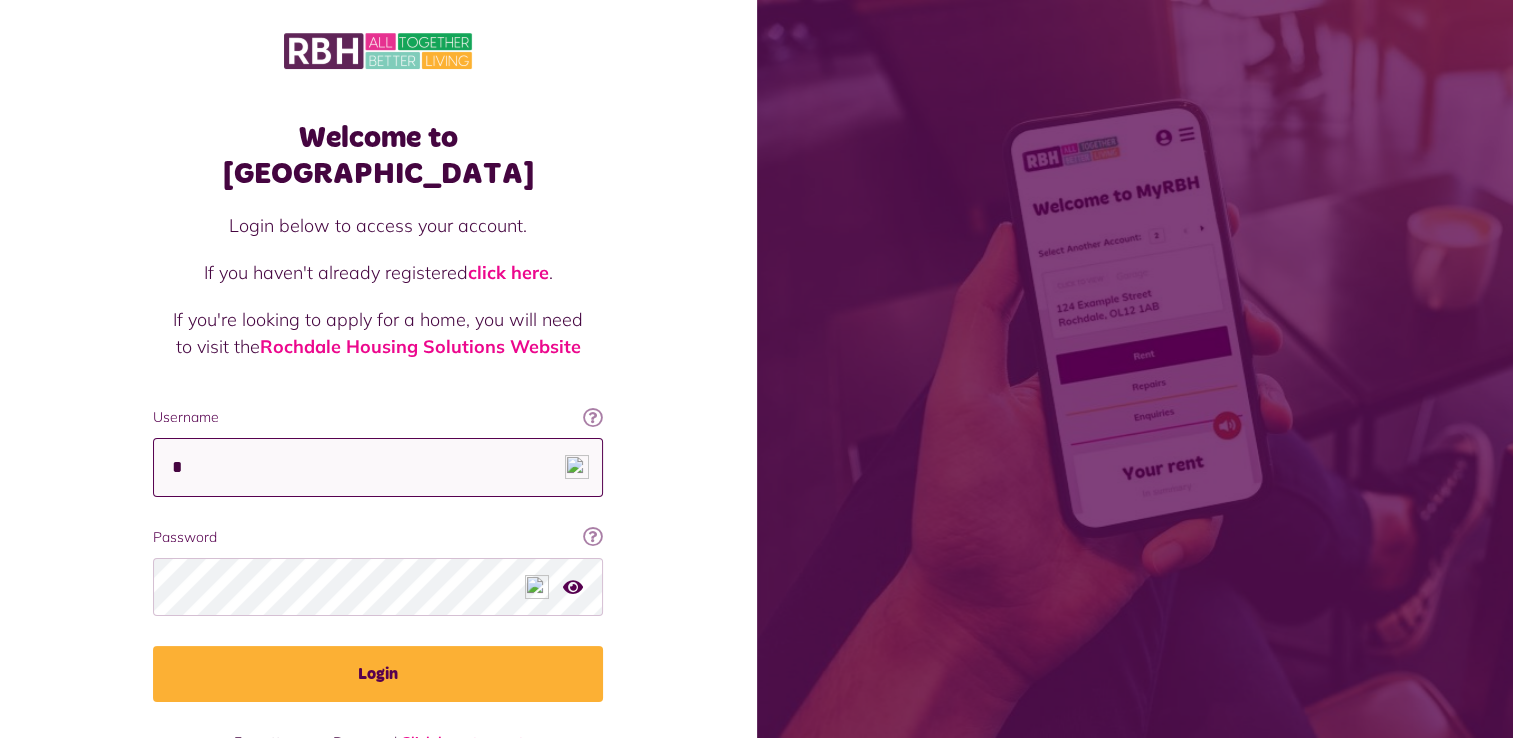 type on "**********" 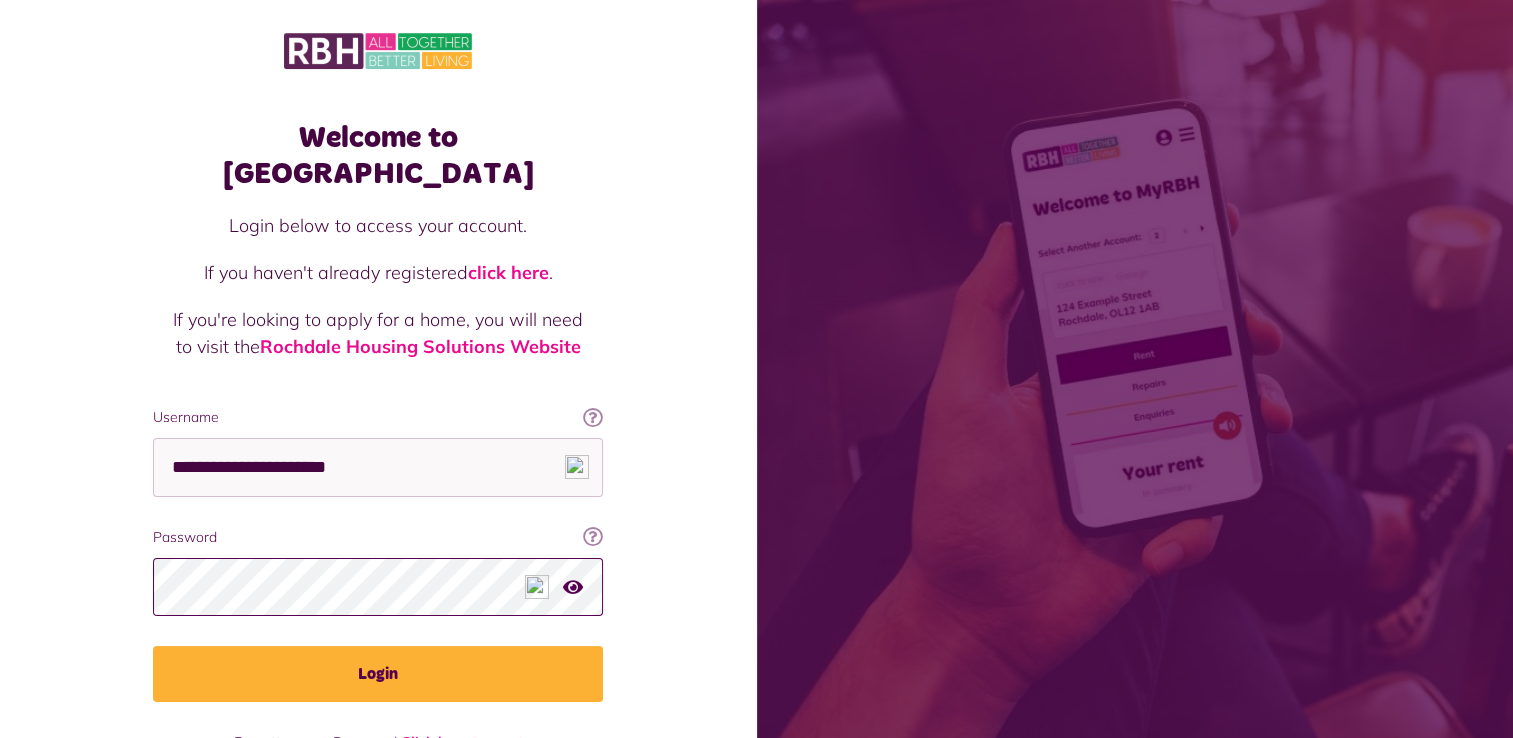 click on "Login" at bounding box center (378, 674) 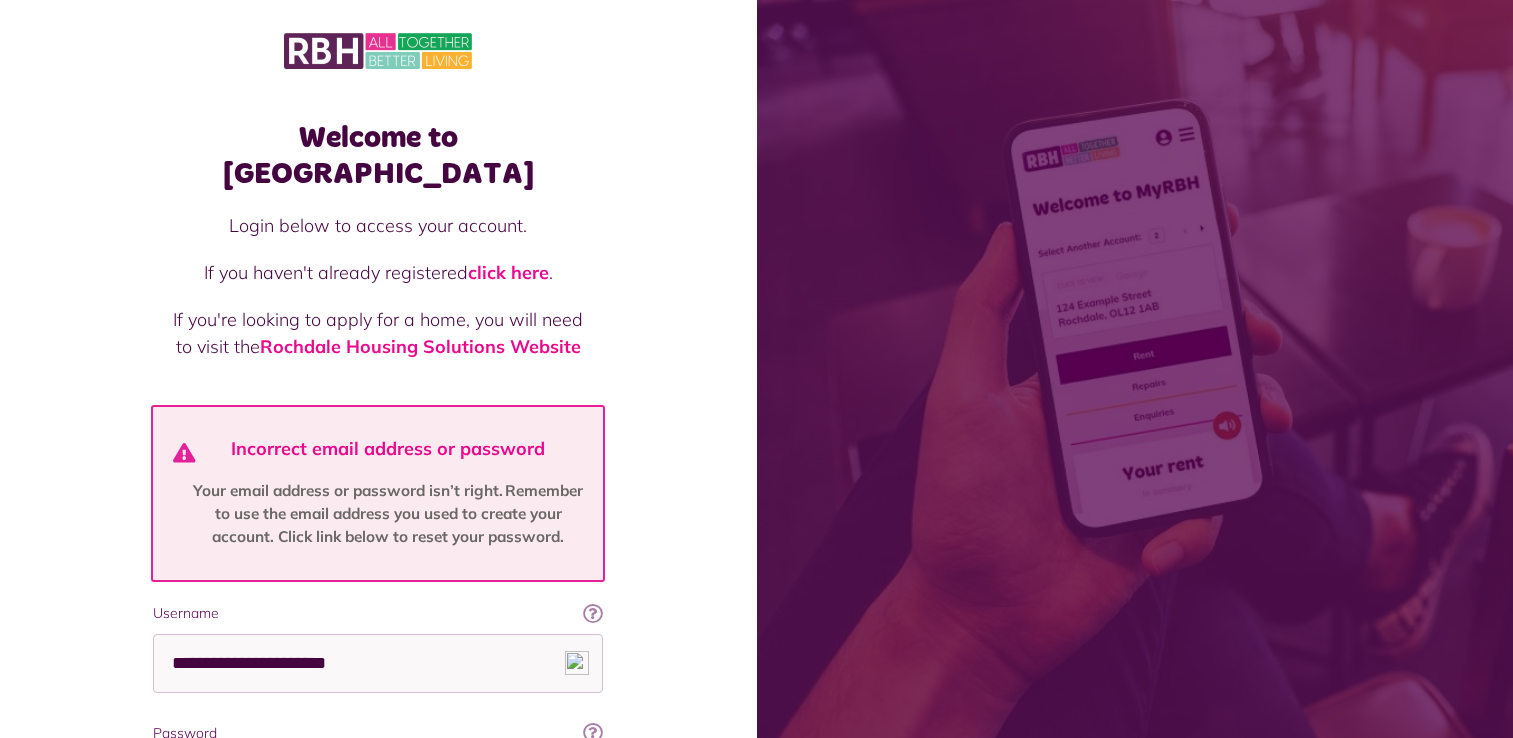 scroll, scrollTop: 0, scrollLeft: 0, axis: both 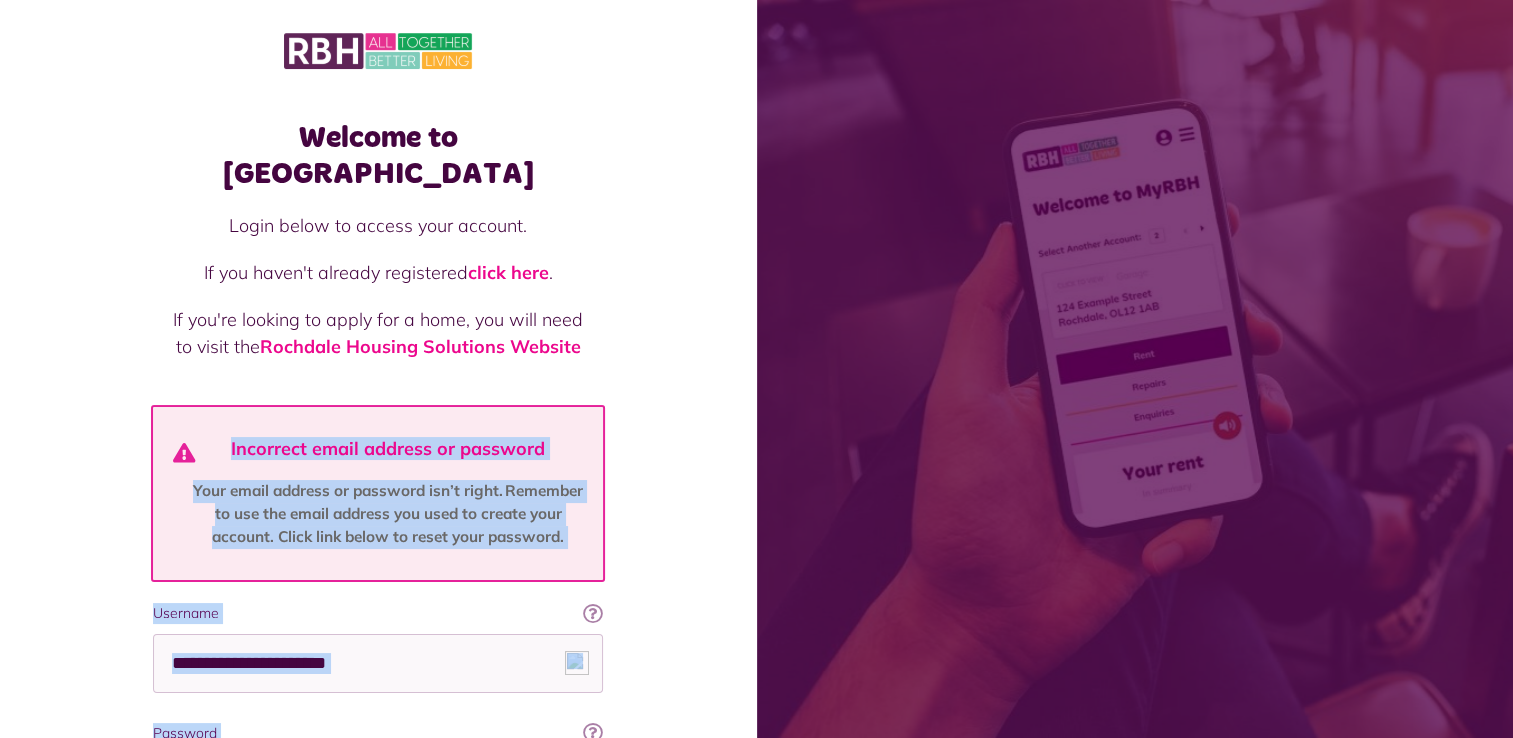 drag, startPoint x: 1511, startPoint y: 239, endPoint x: 1529, endPoint y: 352, distance: 114.424644 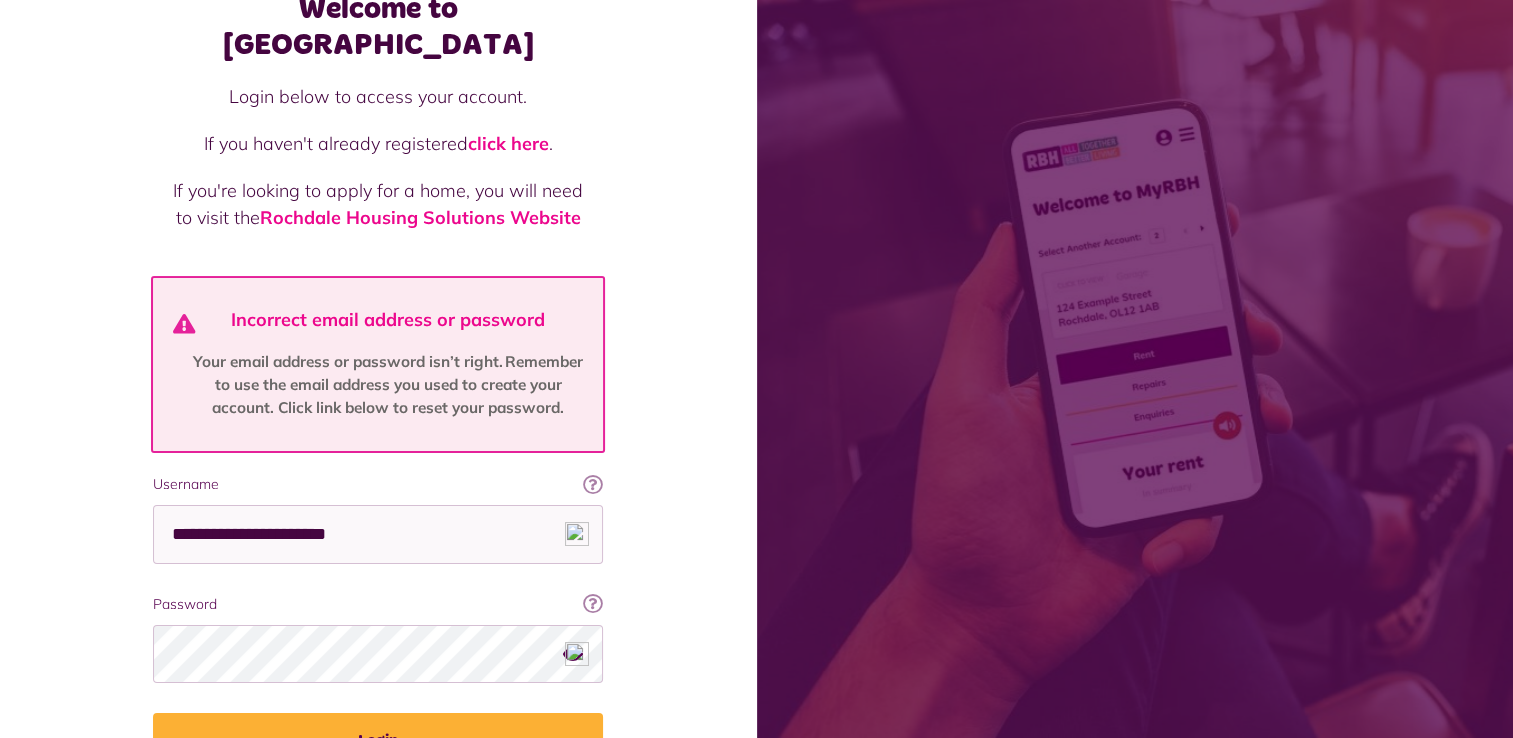scroll, scrollTop: 225, scrollLeft: 0, axis: vertical 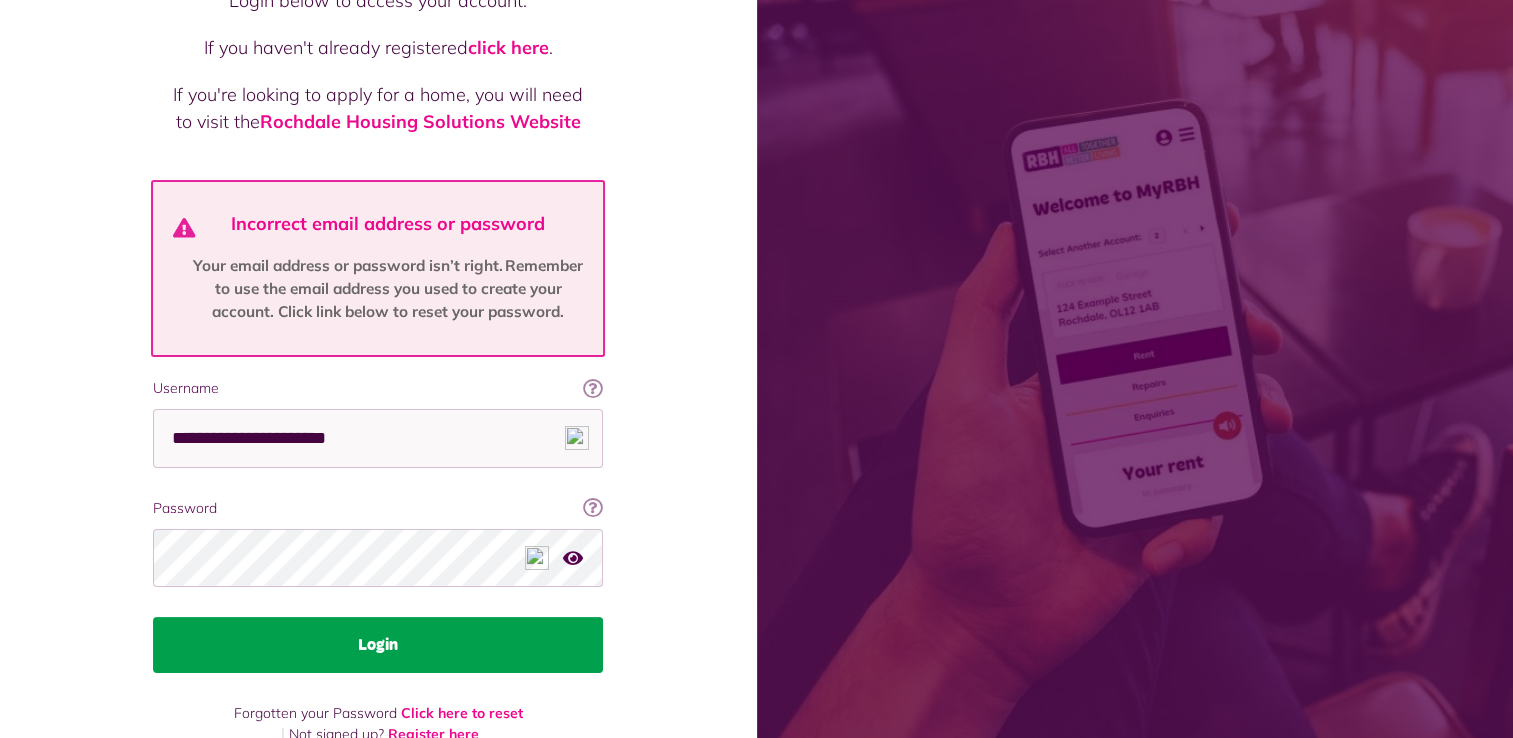 click on "Login" at bounding box center (378, 645) 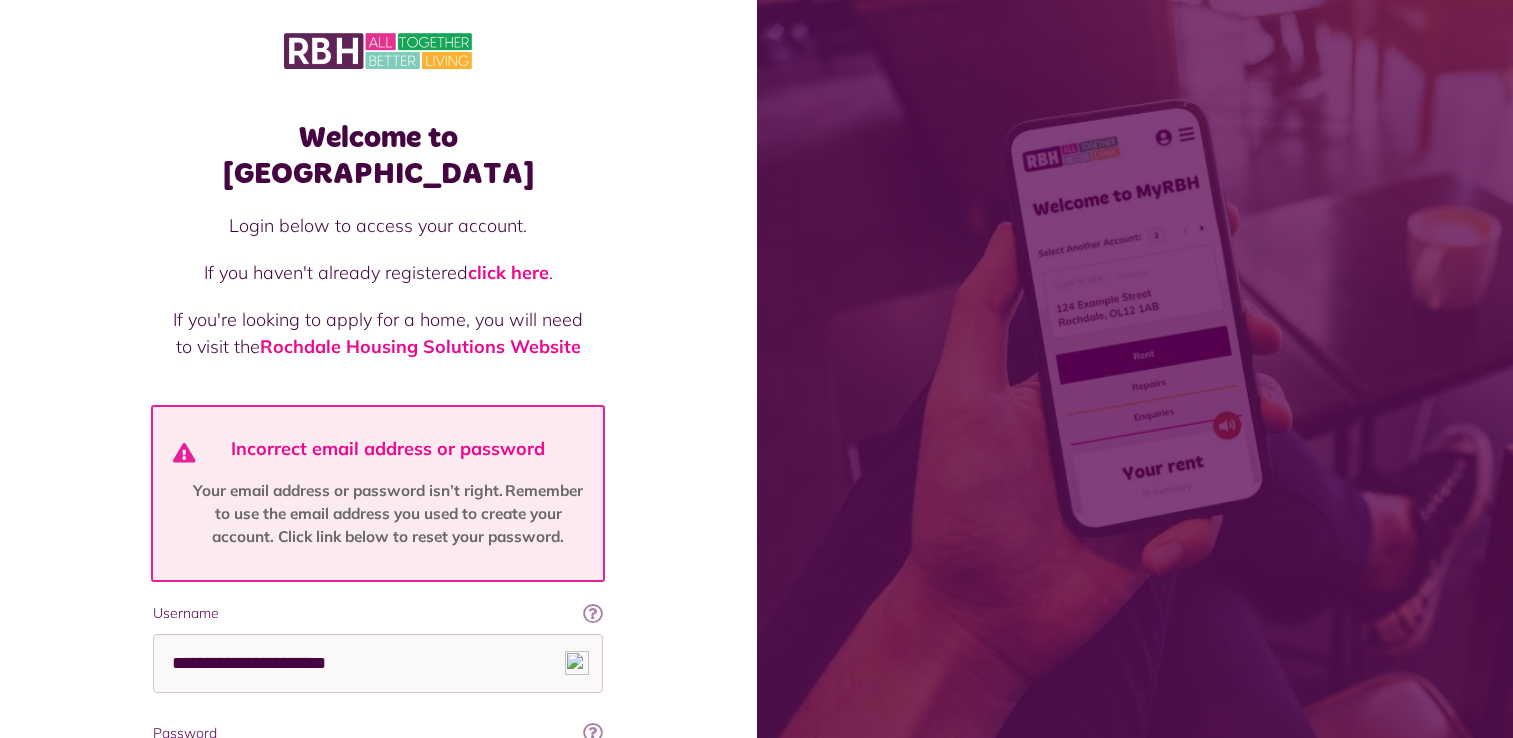 scroll, scrollTop: 0, scrollLeft: 0, axis: both 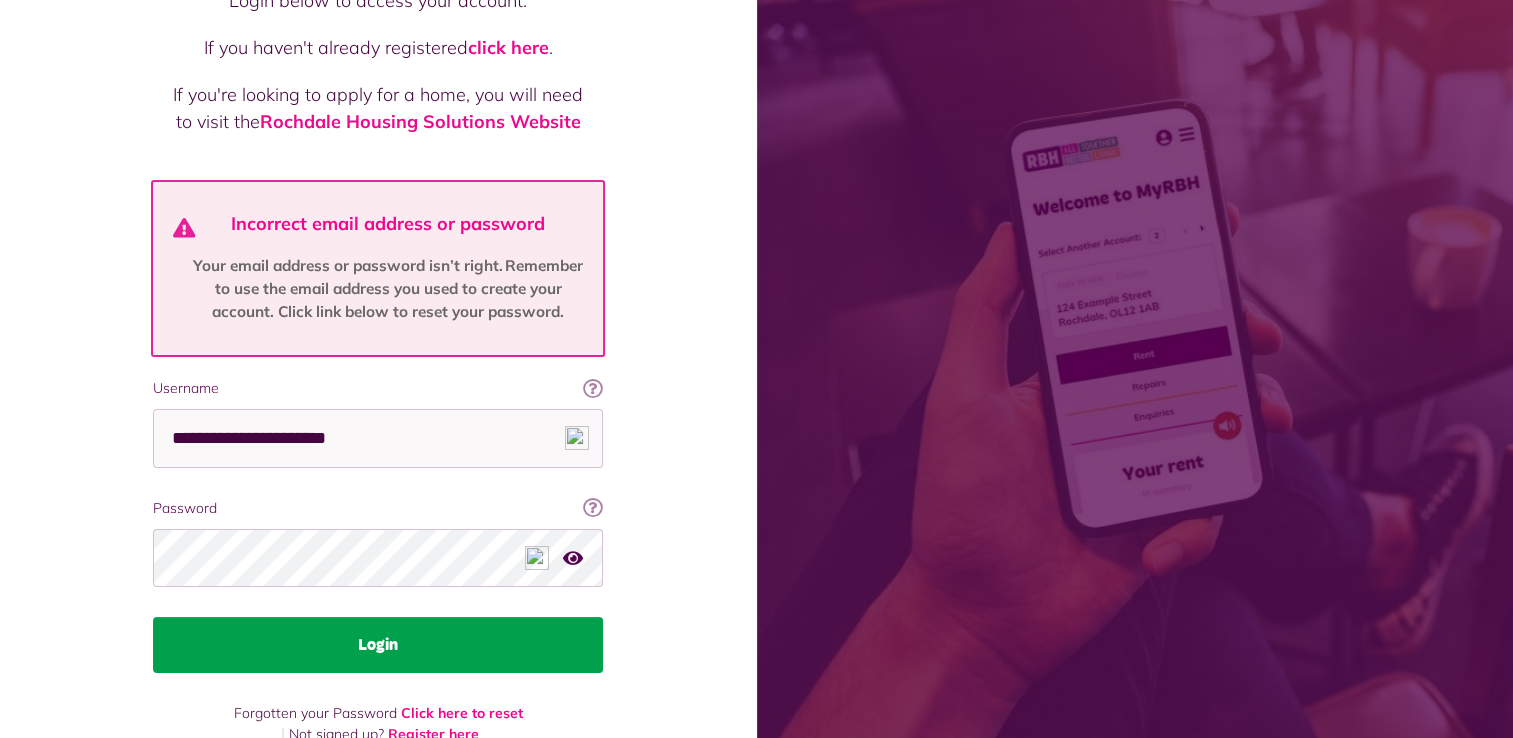 click on "Login" at bounding box center (378, 645) 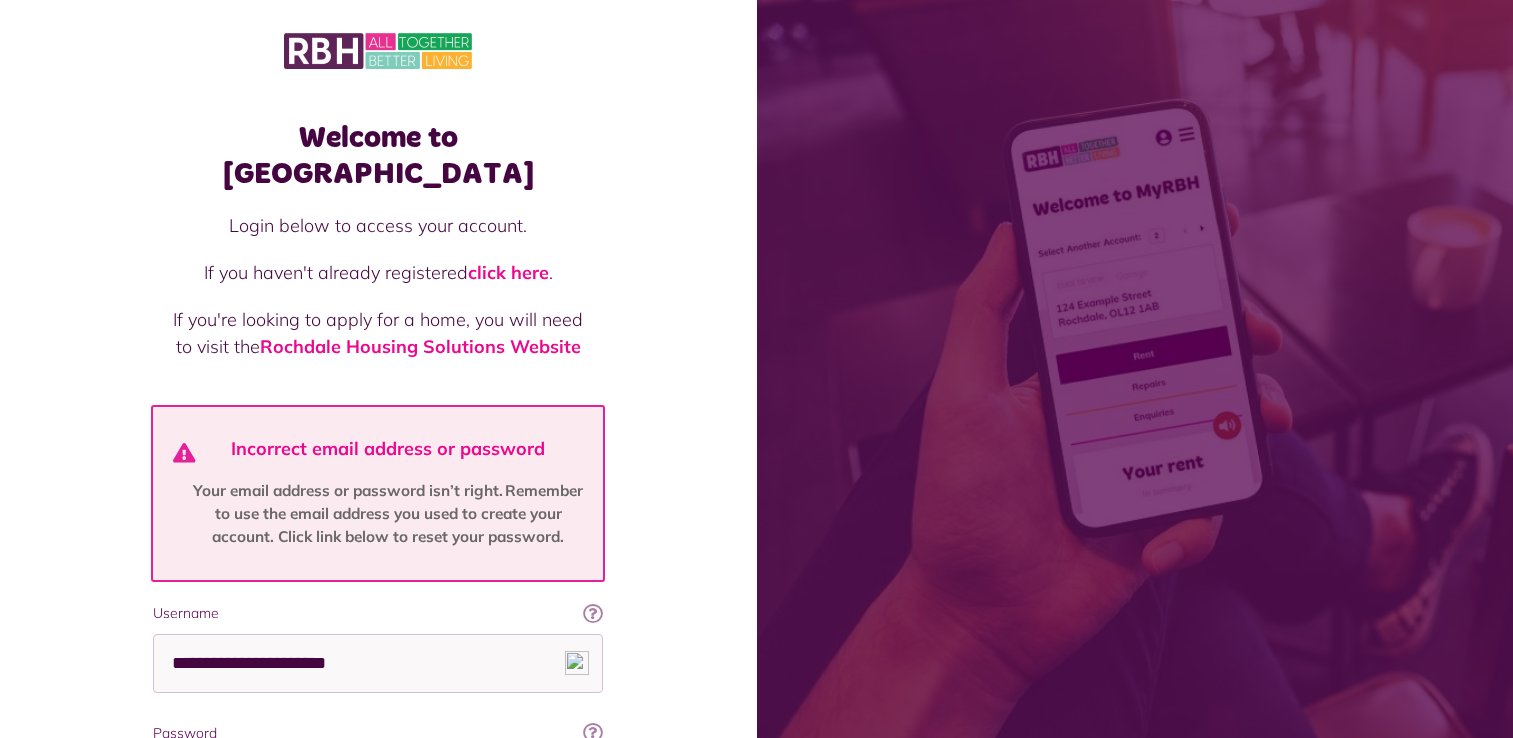 scroll, scrollTop: 0, scrollLeft: 0, axis: both 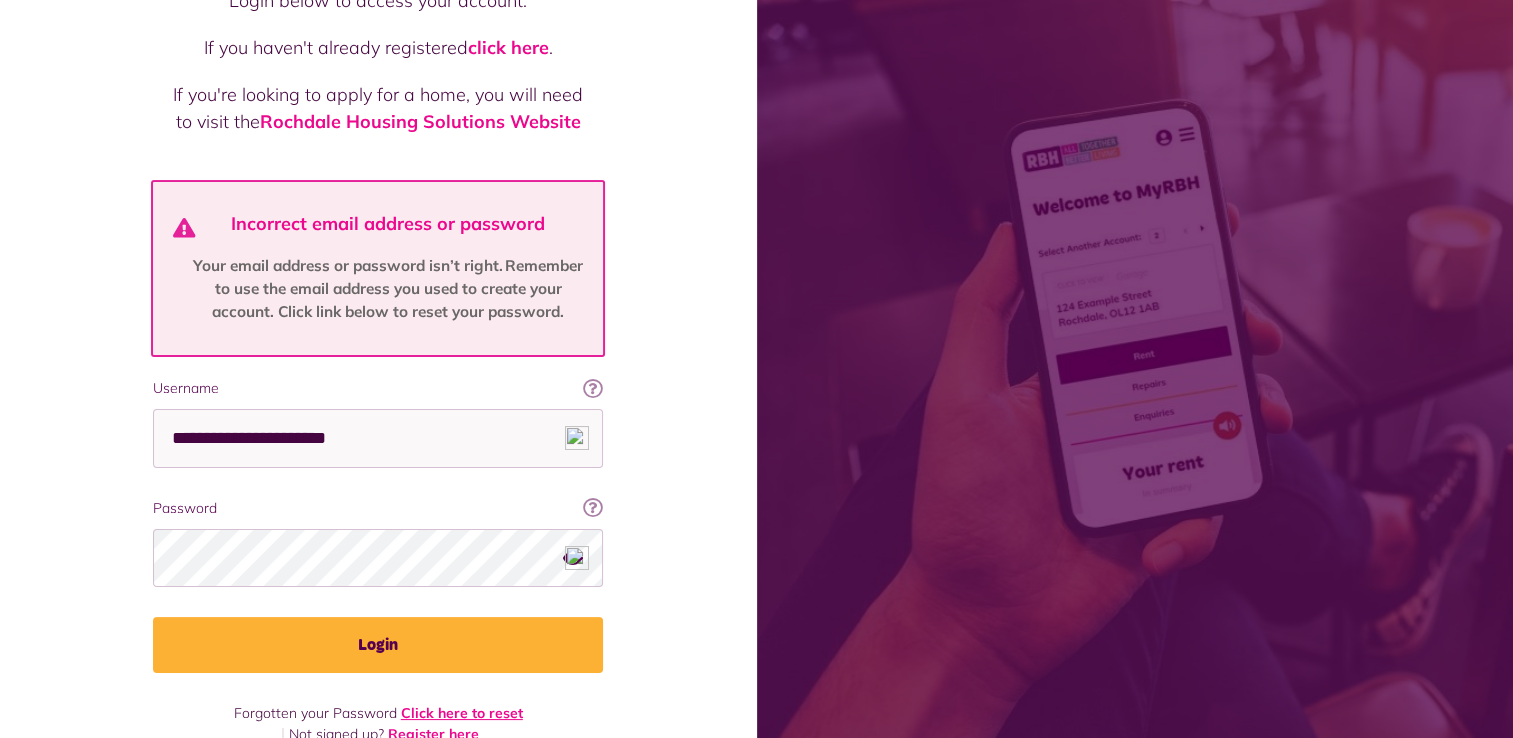 click on "Click here to reset" at bounding box center [462, 713] 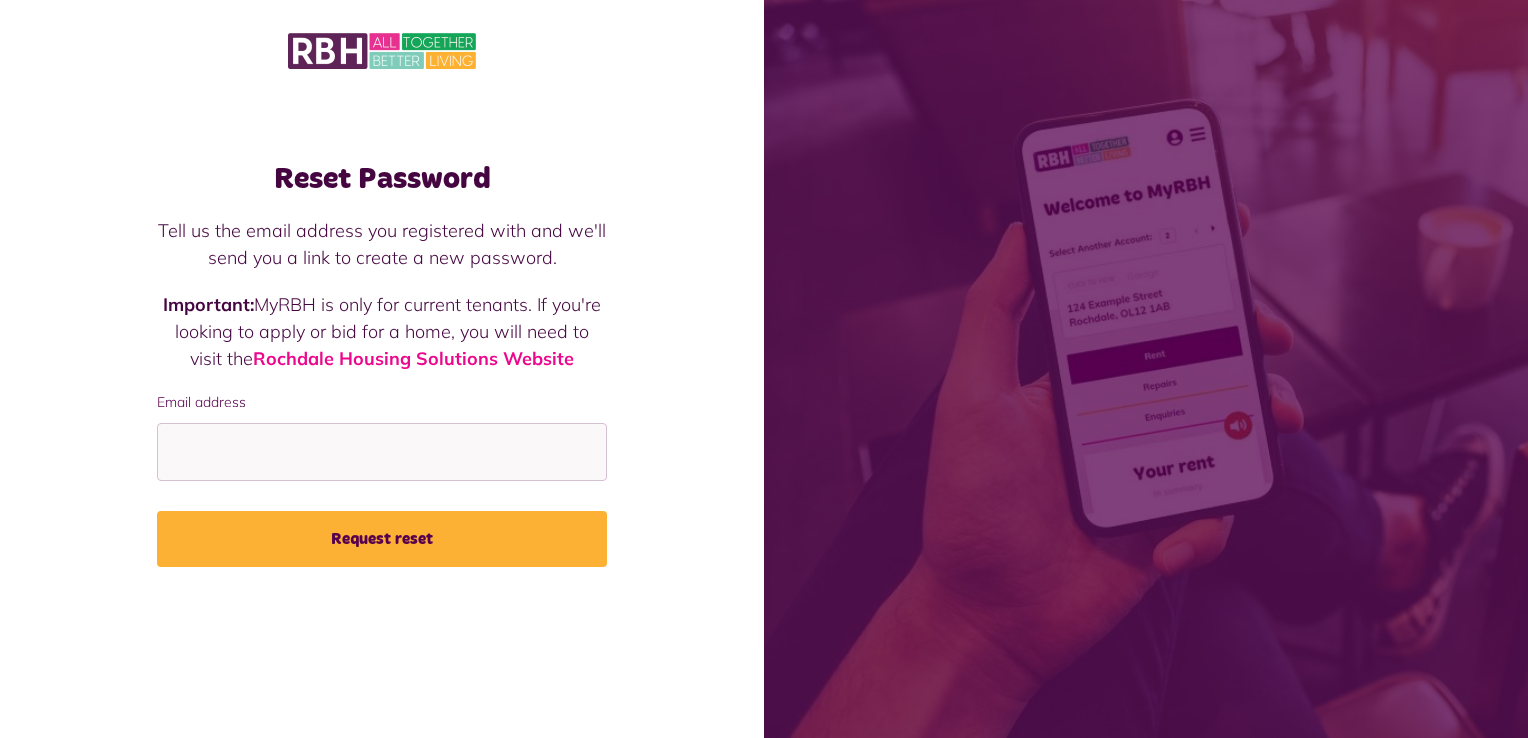scroll, scrollTop: 0, scrollLeft: 0, axis: both 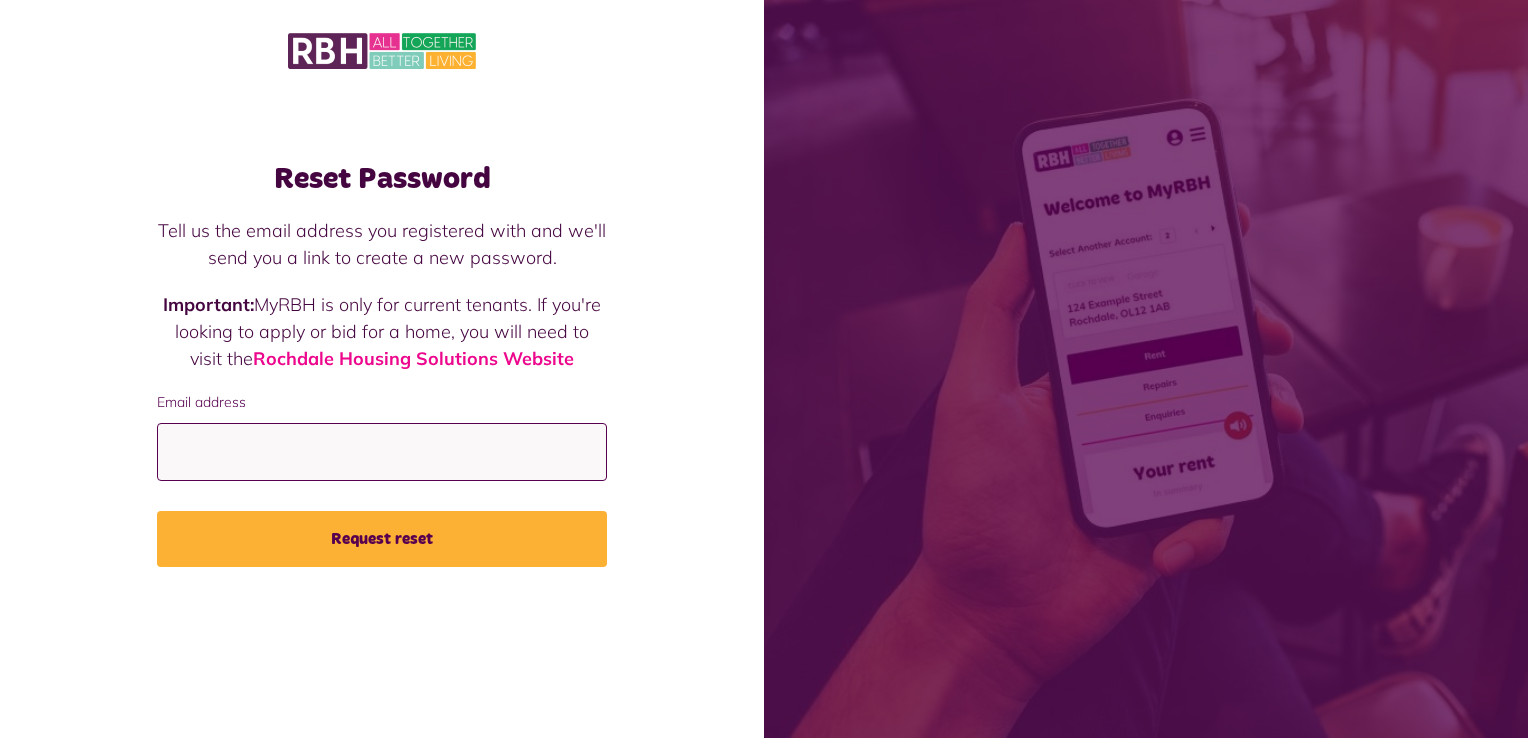 click on "Email address" at bounding box center (382, 452) 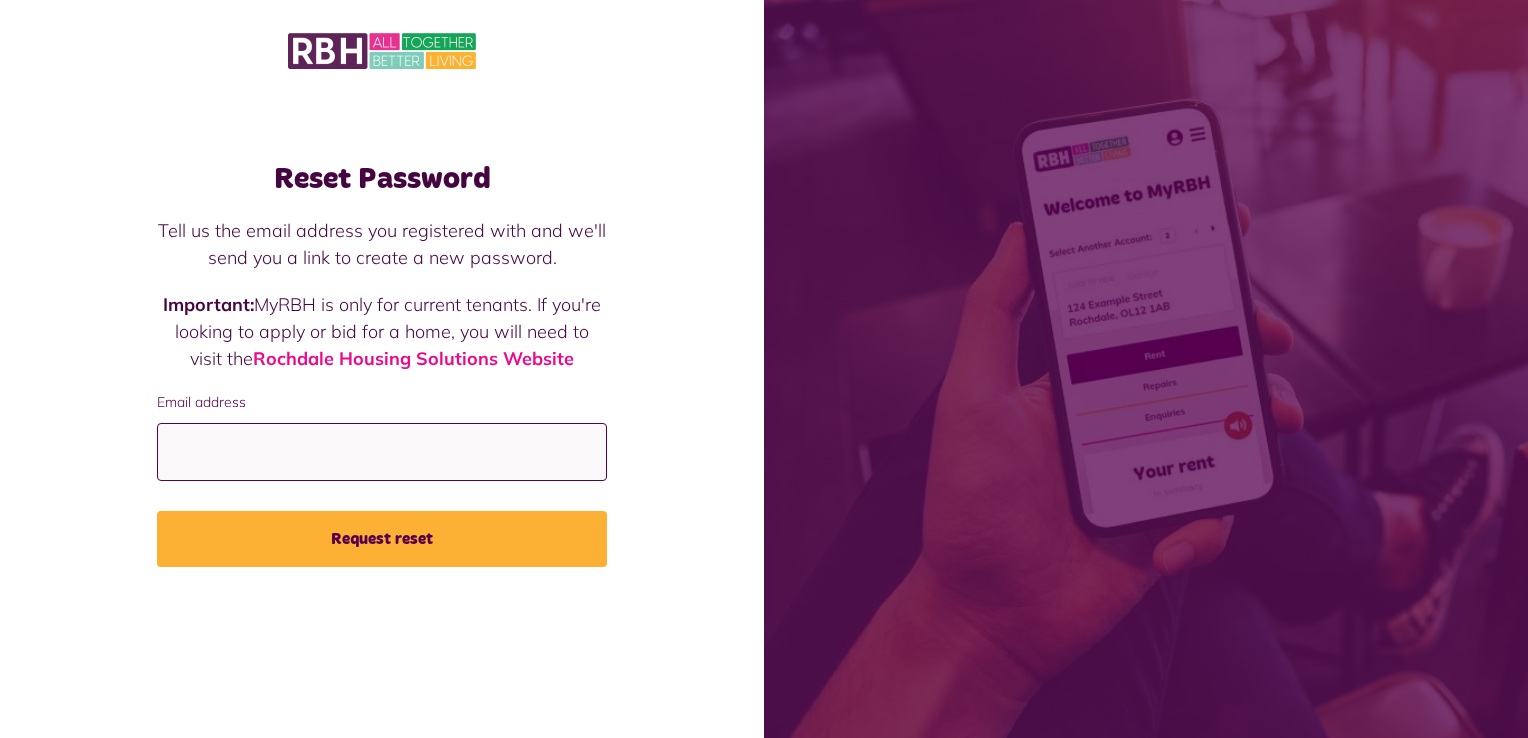 type on "**********" 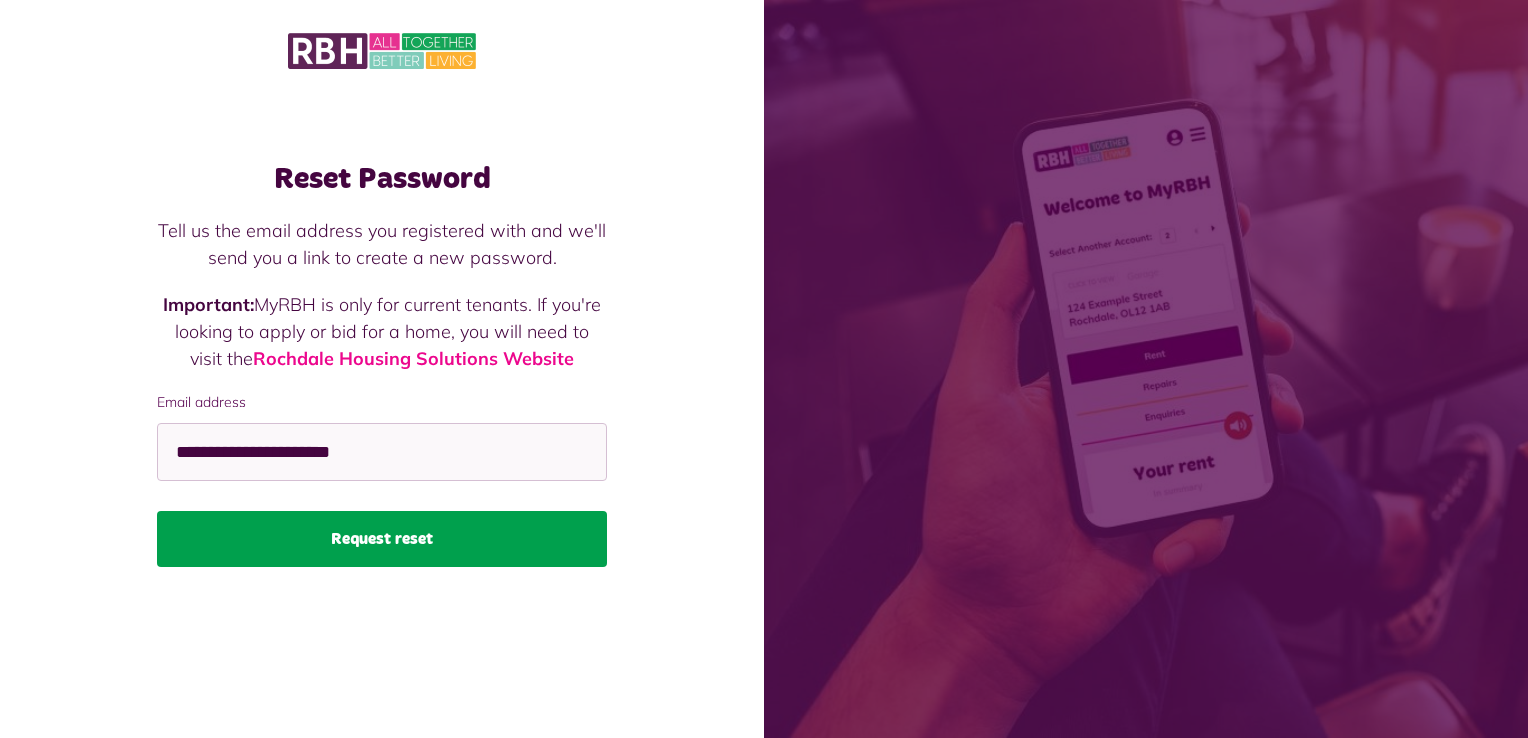 click on "Request reset" at bounding box center (382, 539) 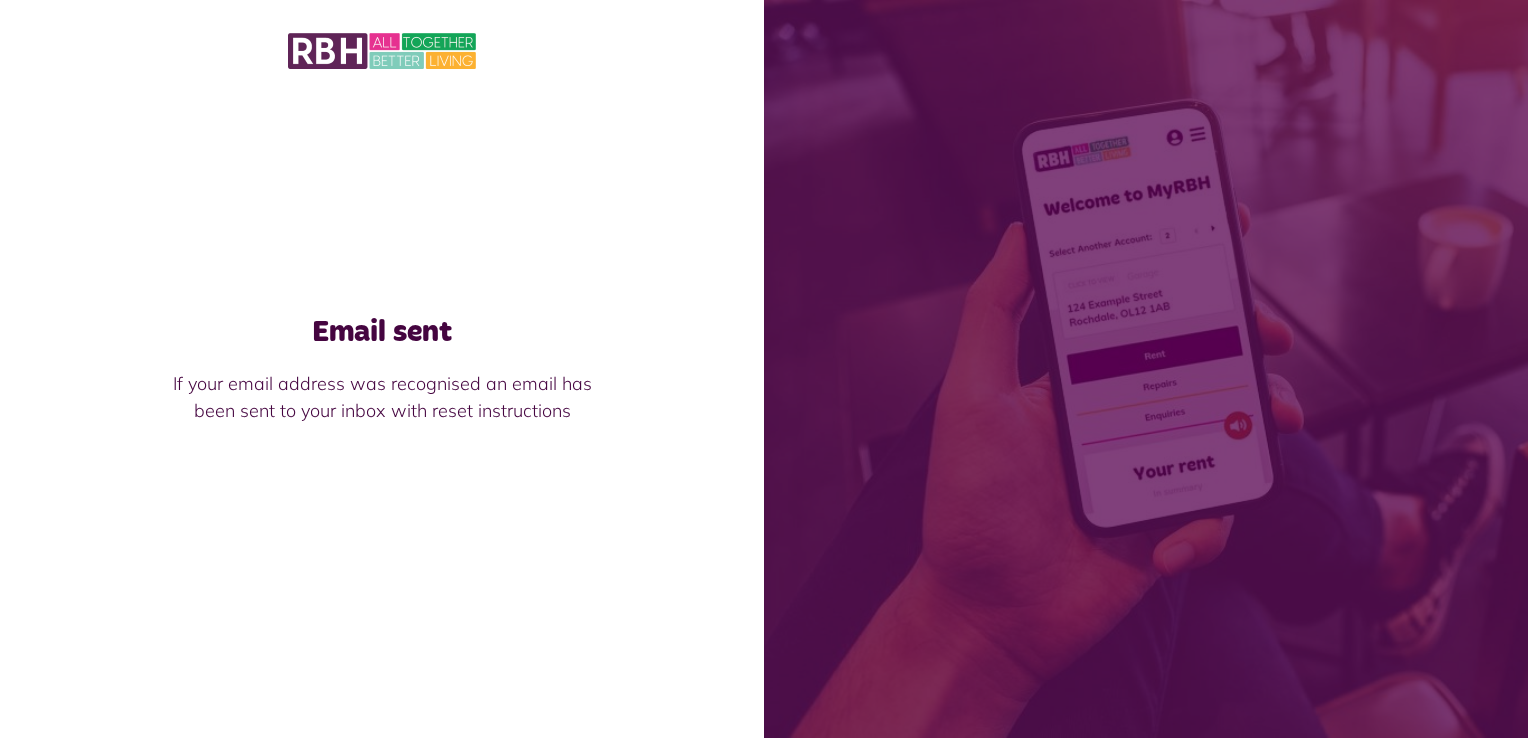 scroll, scrollTop: 0, scrollLeft: 0, axis: both 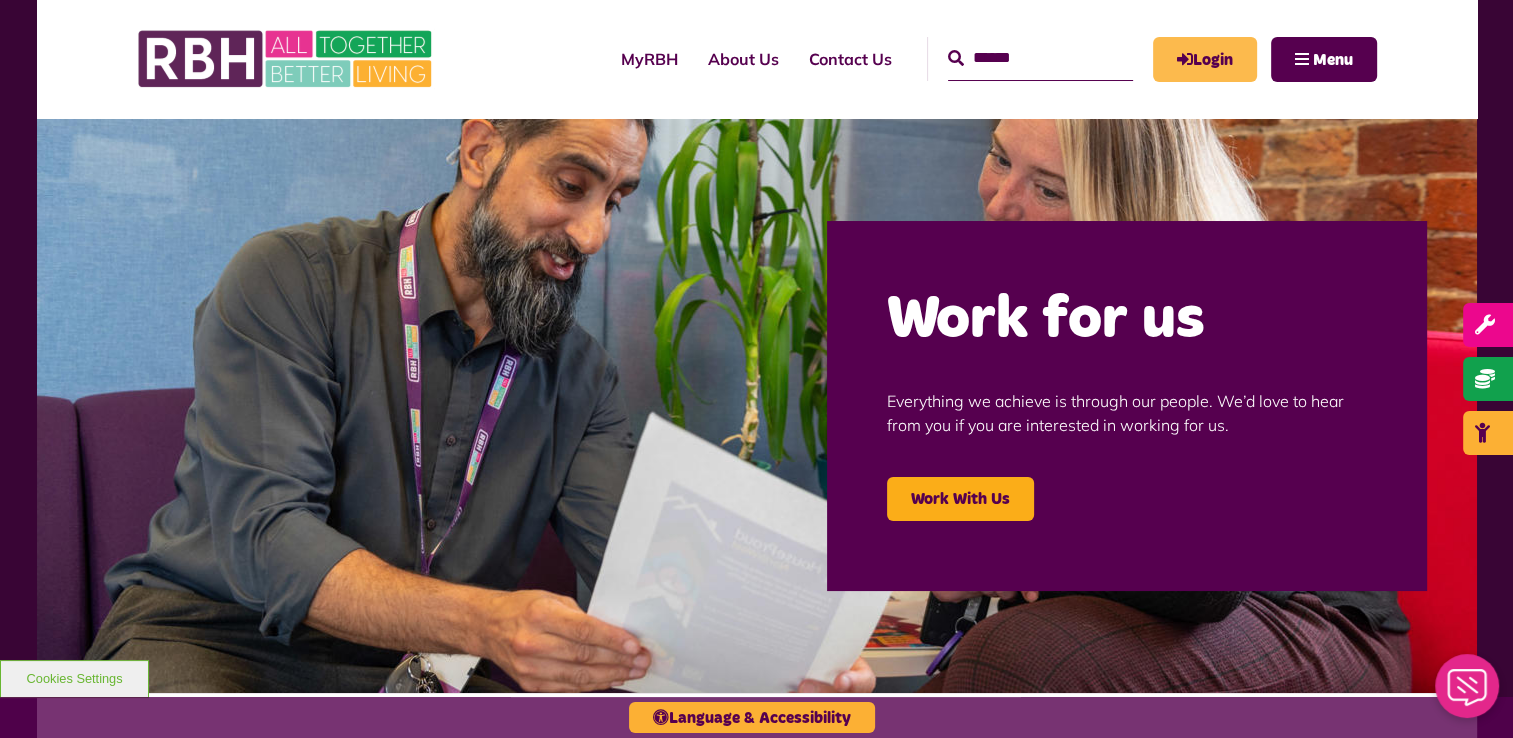 click on "Login" at bounding box center (1205, 59) 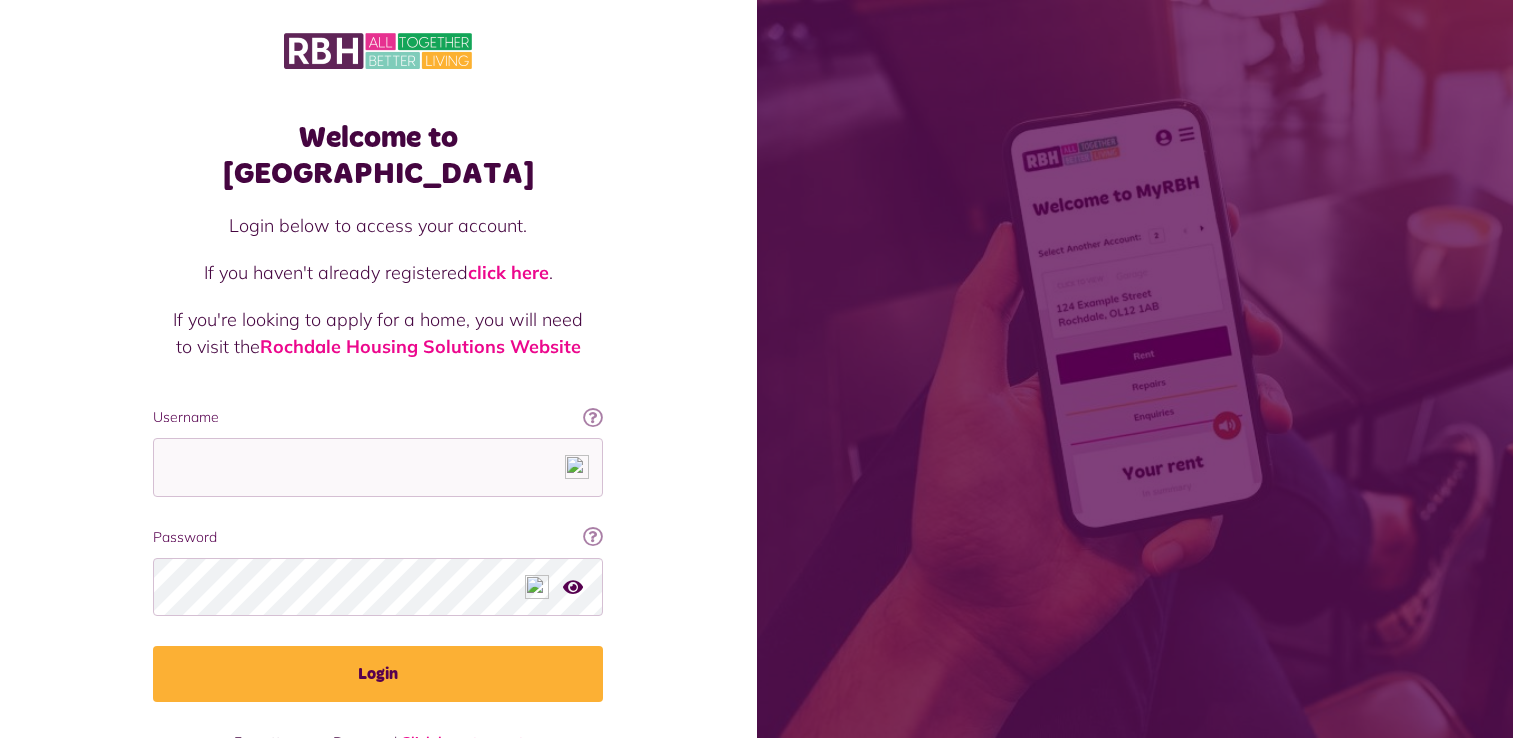 scroll, scrollTop: 0, scrollLeft: 0, axis: both 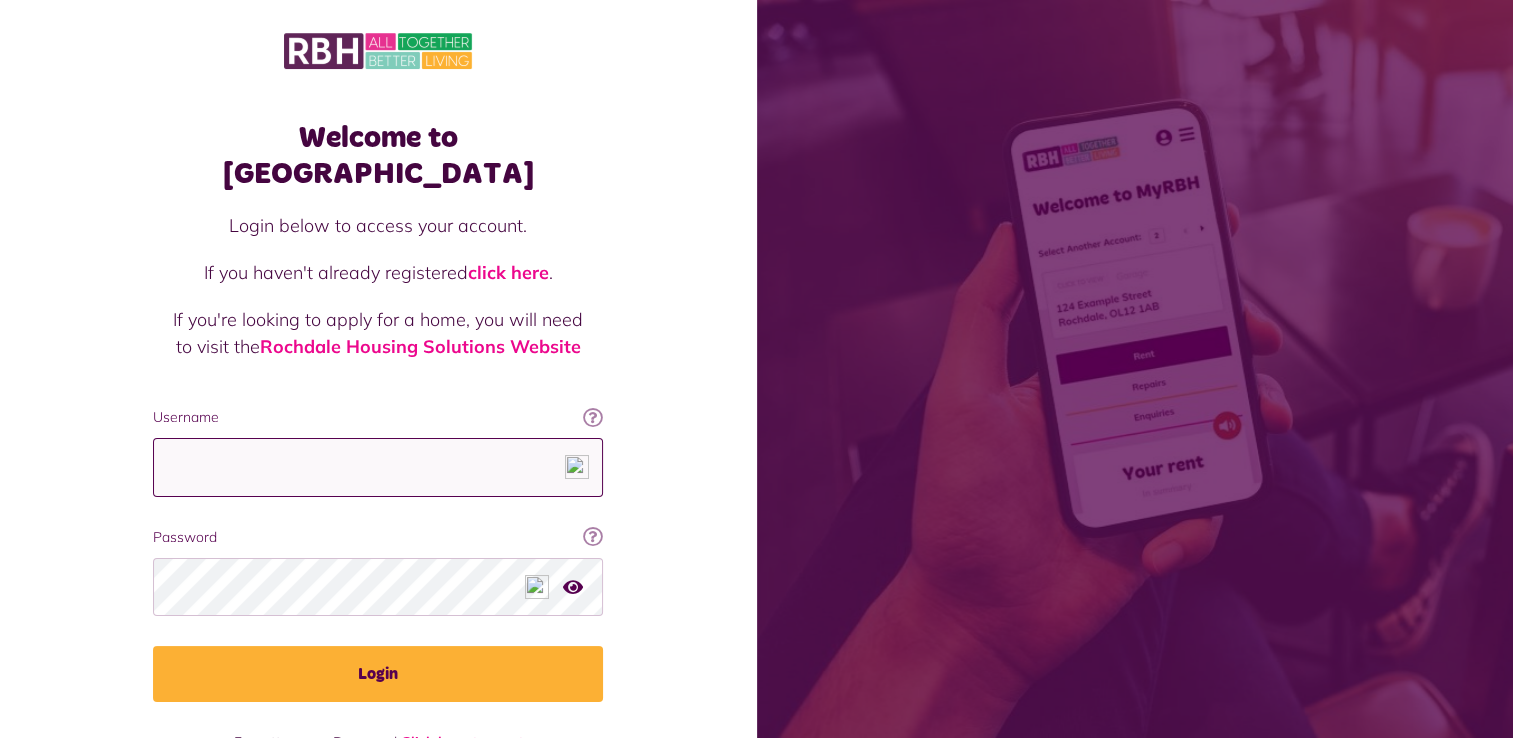click on "Username" at bounding box center (378, 467) 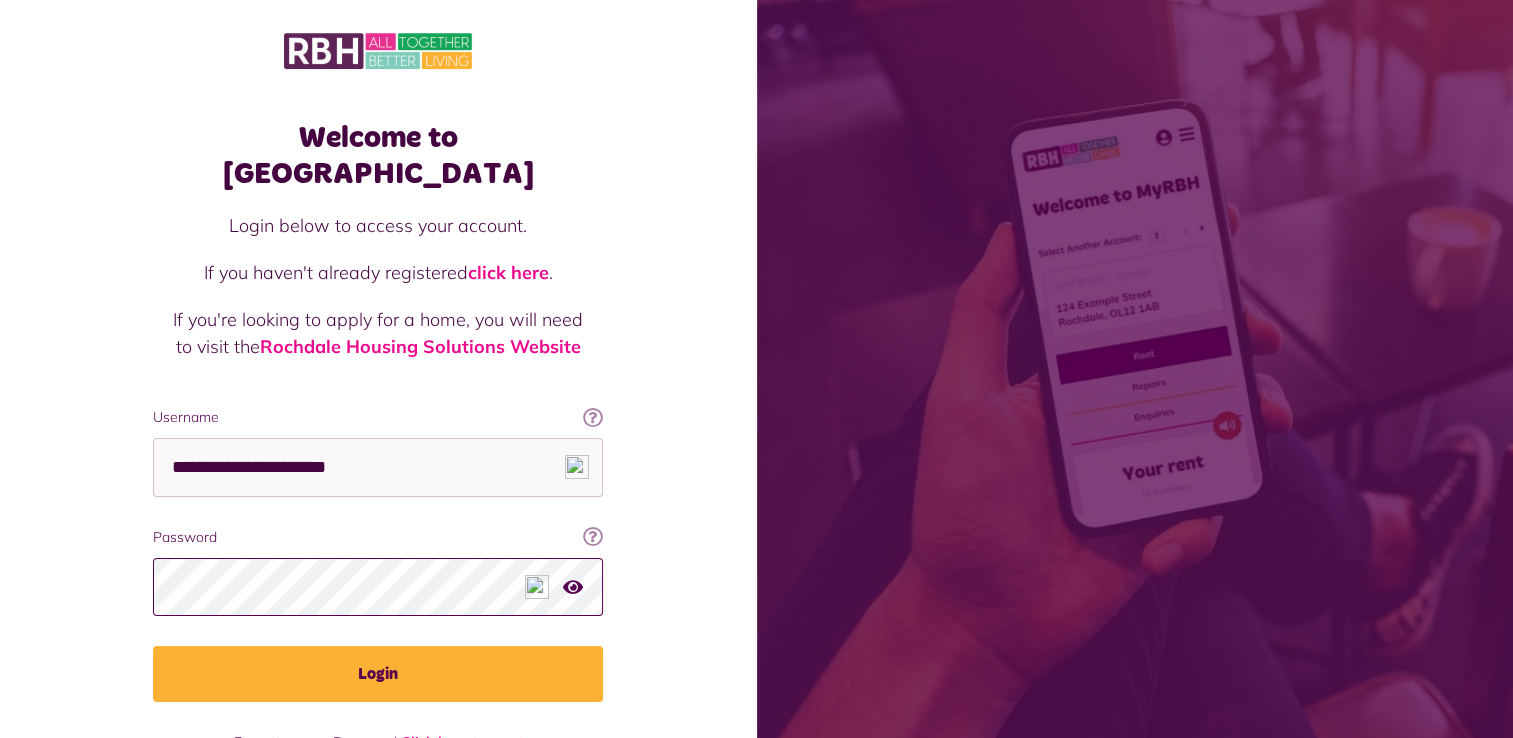 click on "Login" at bounding box center (378, 674) 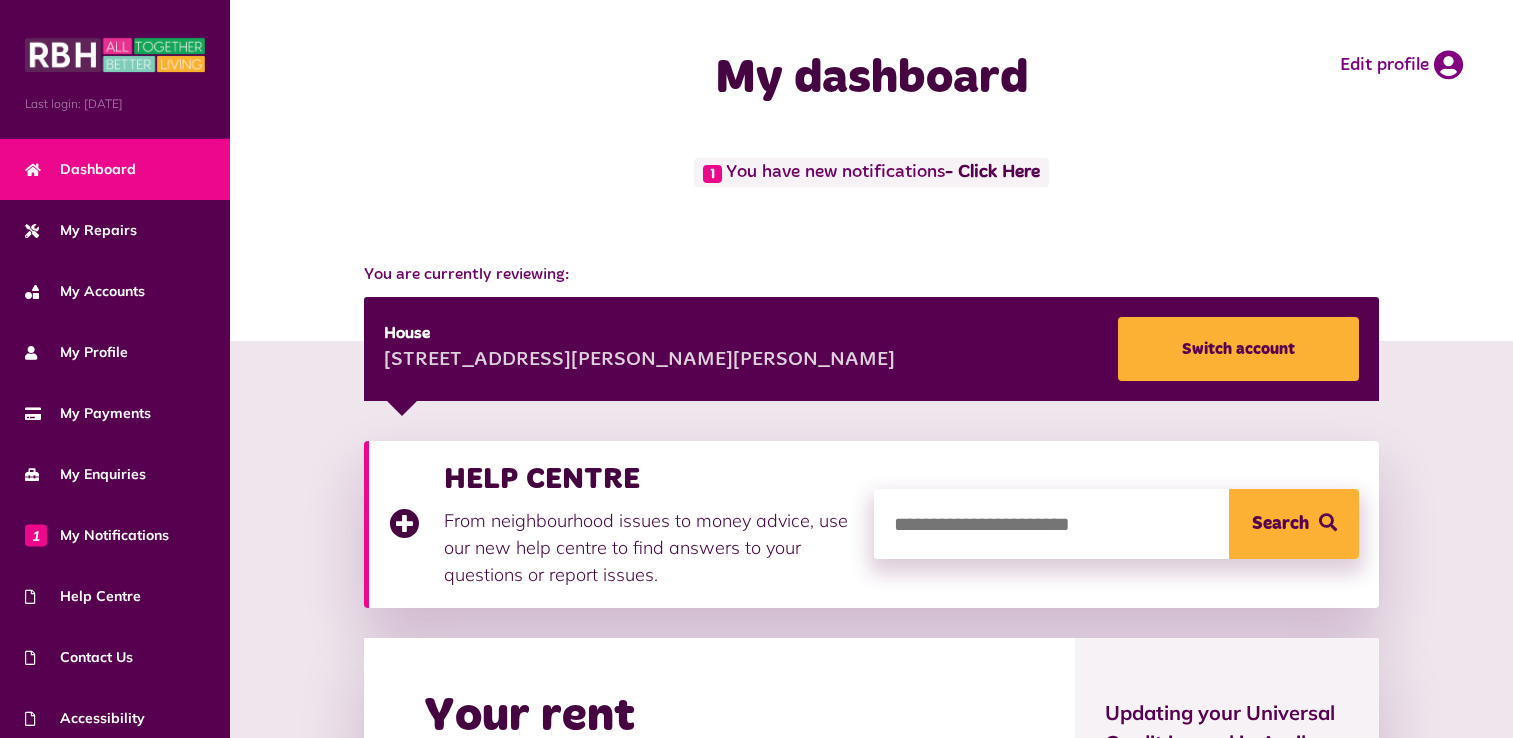 scroll, scrollTop: 0, scrollLeft: 0, axis: both 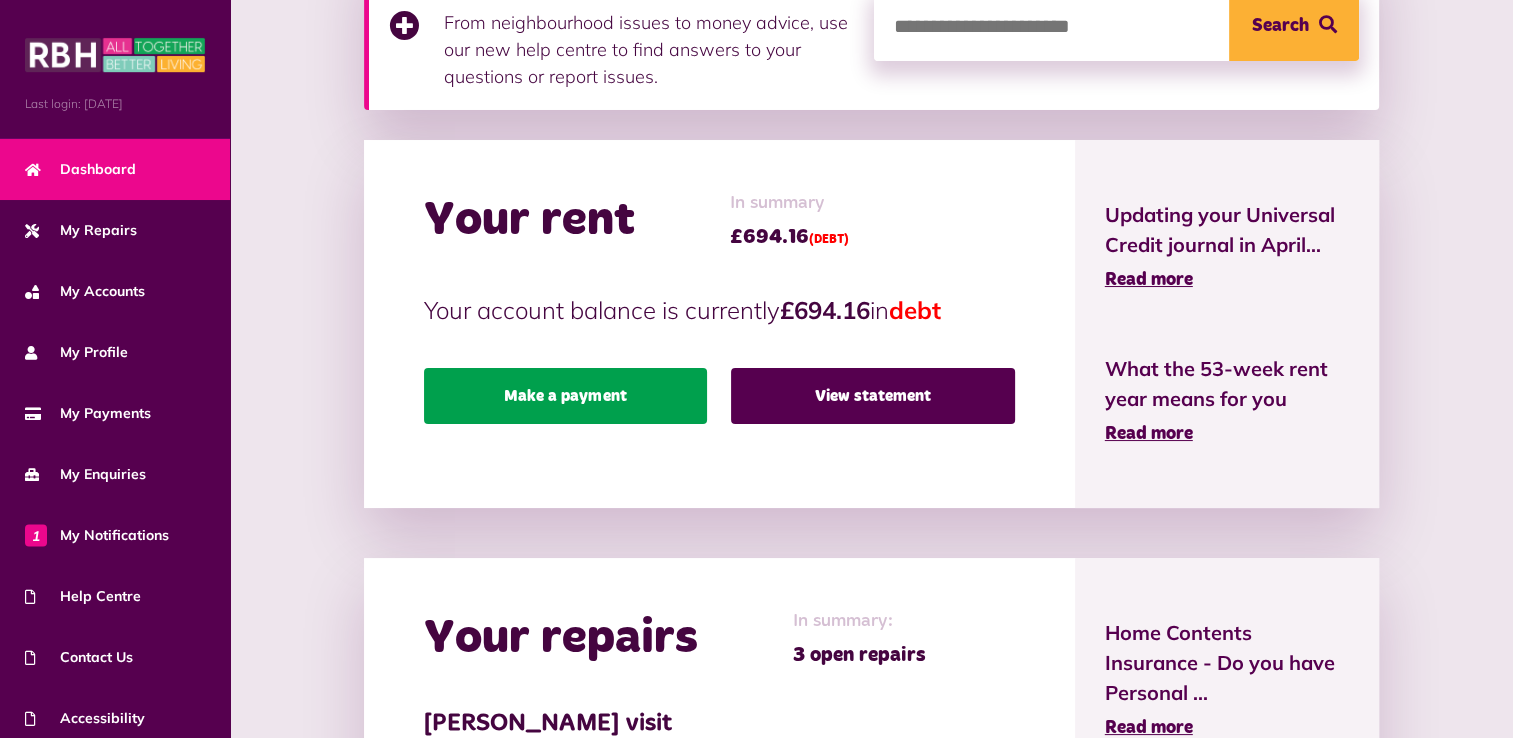 click on "Make a payment" at bounding box center [566, 396] 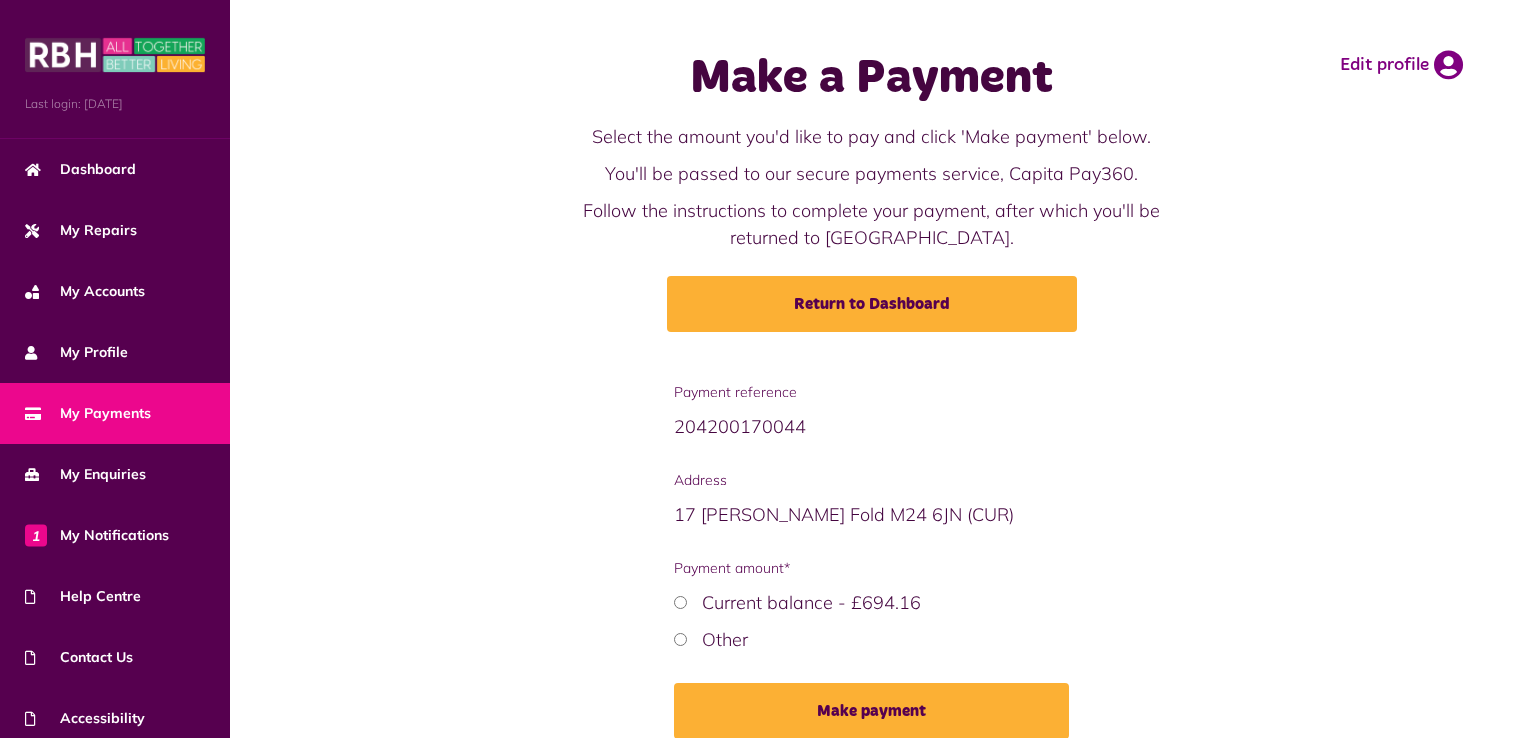 scroll, scrollTop: 0, scrollLeft: 0, axis: both 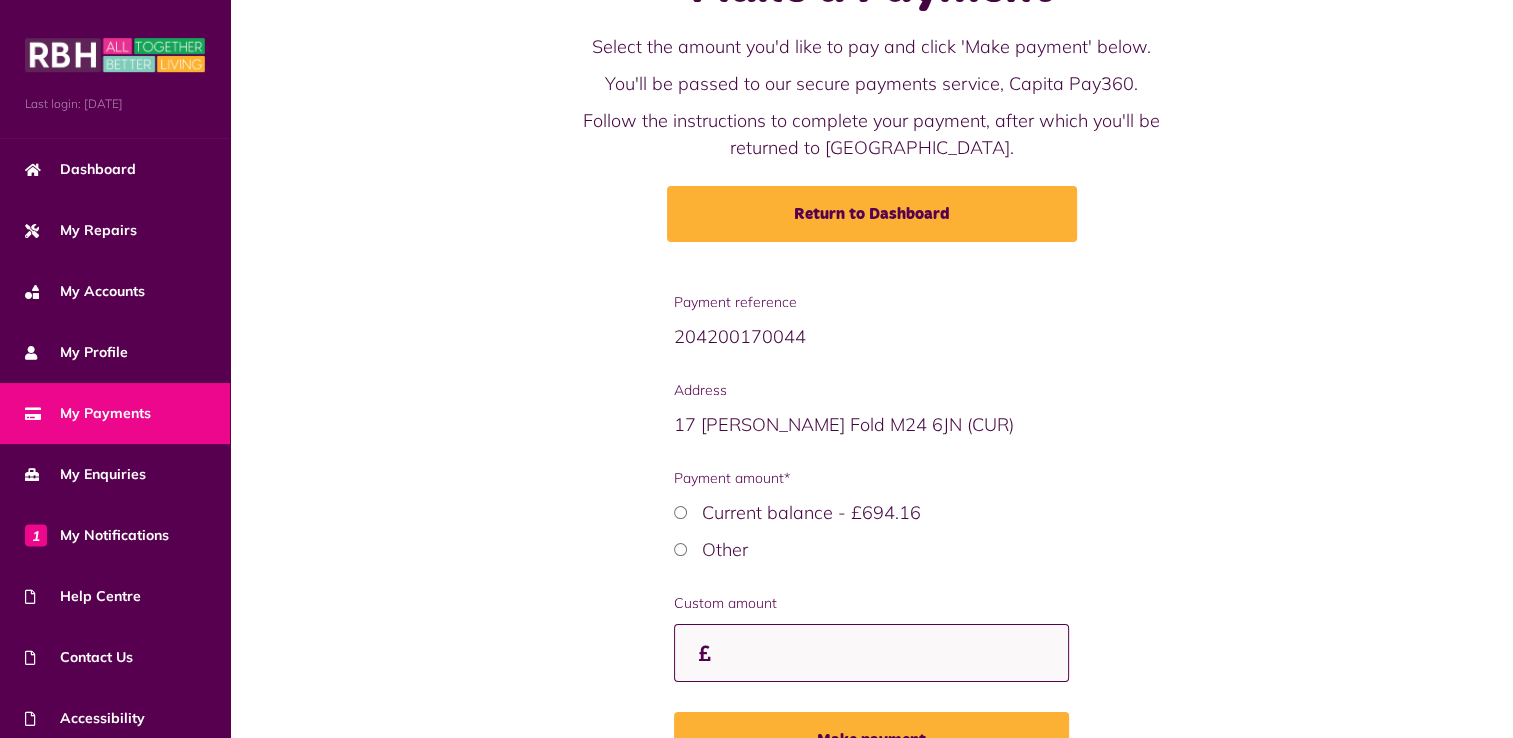 click on "Custom amount" at bounding box center [871, 653] 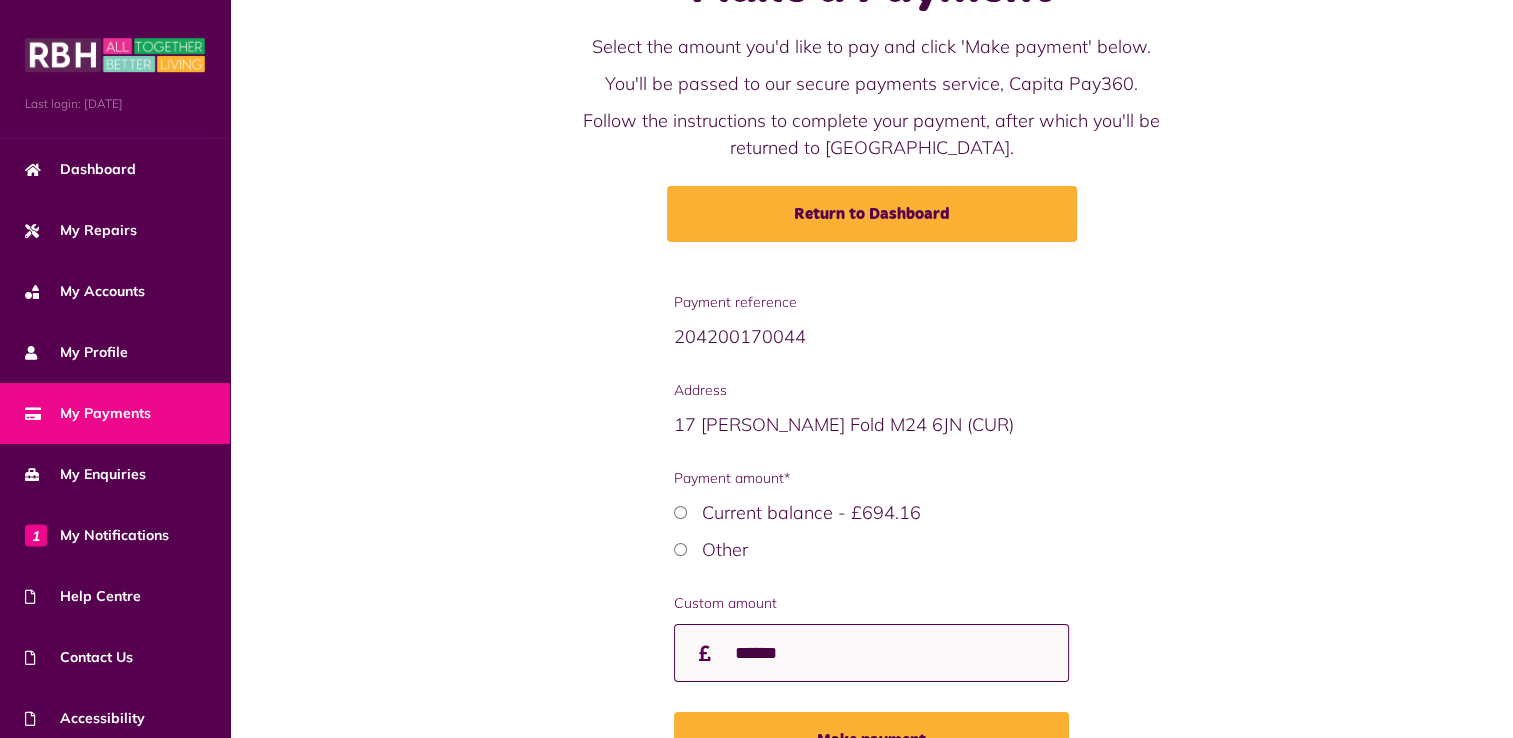 scroll, scrollTop: 209, scrollLeft: 0, axis: vertical 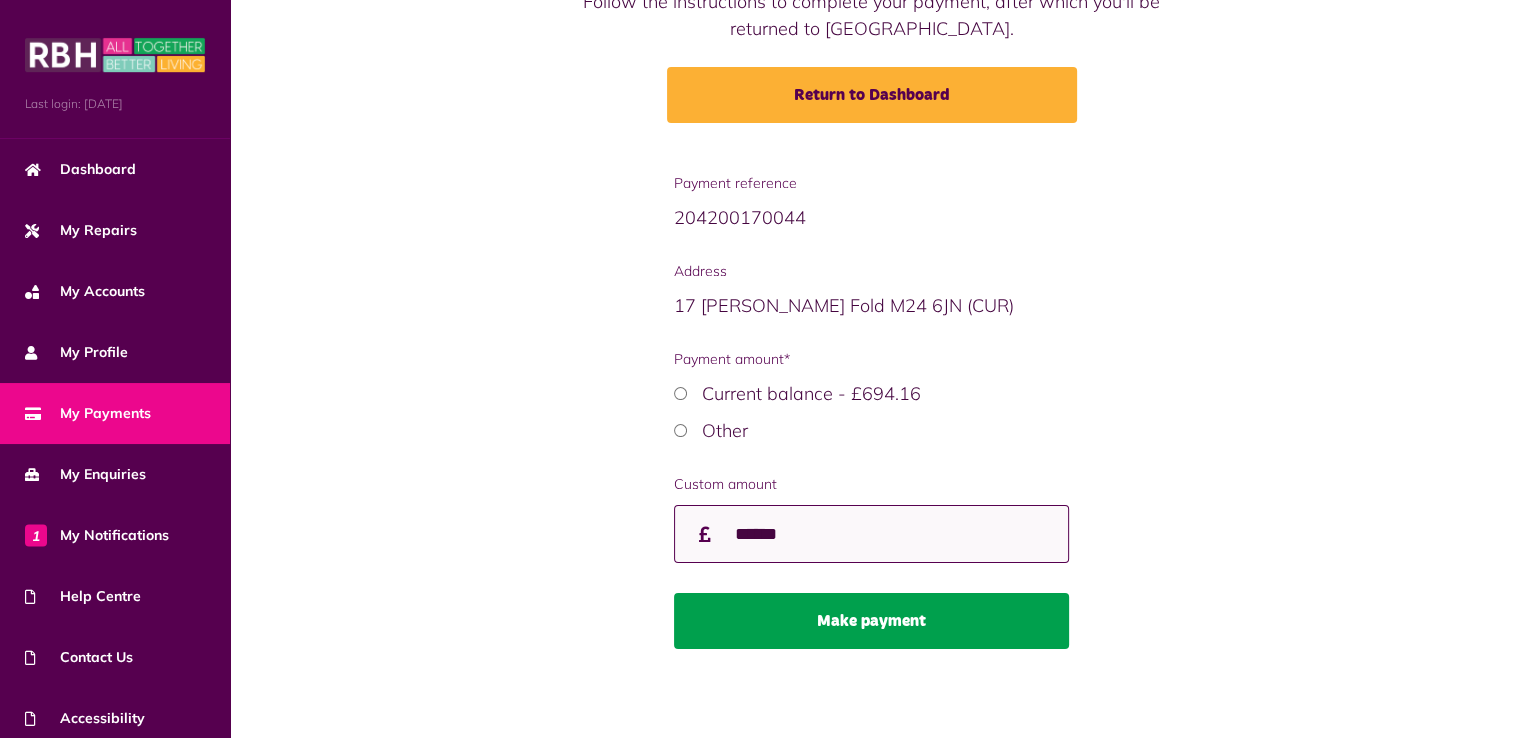 type on "******" 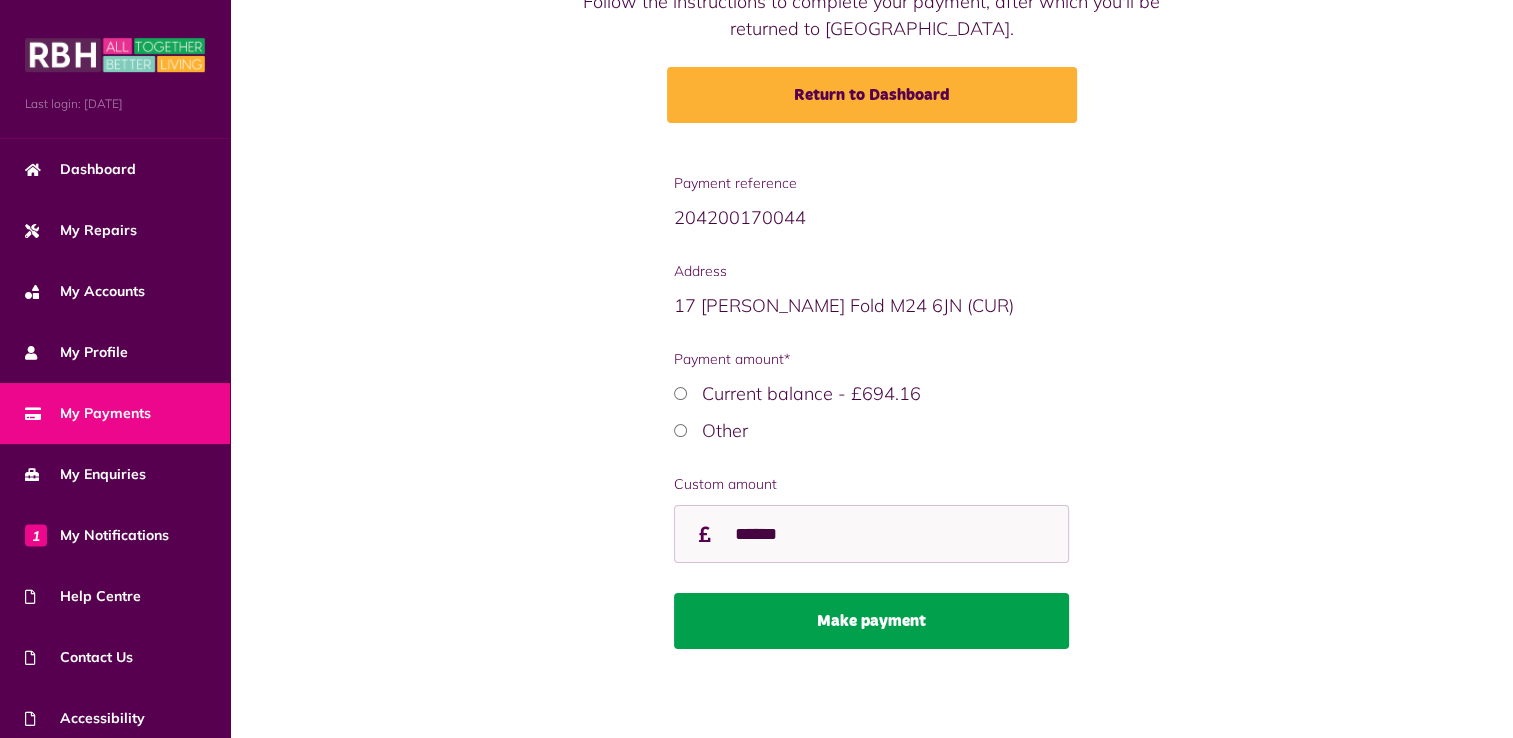 click on "Make payment" at bounding box center (871, 621) 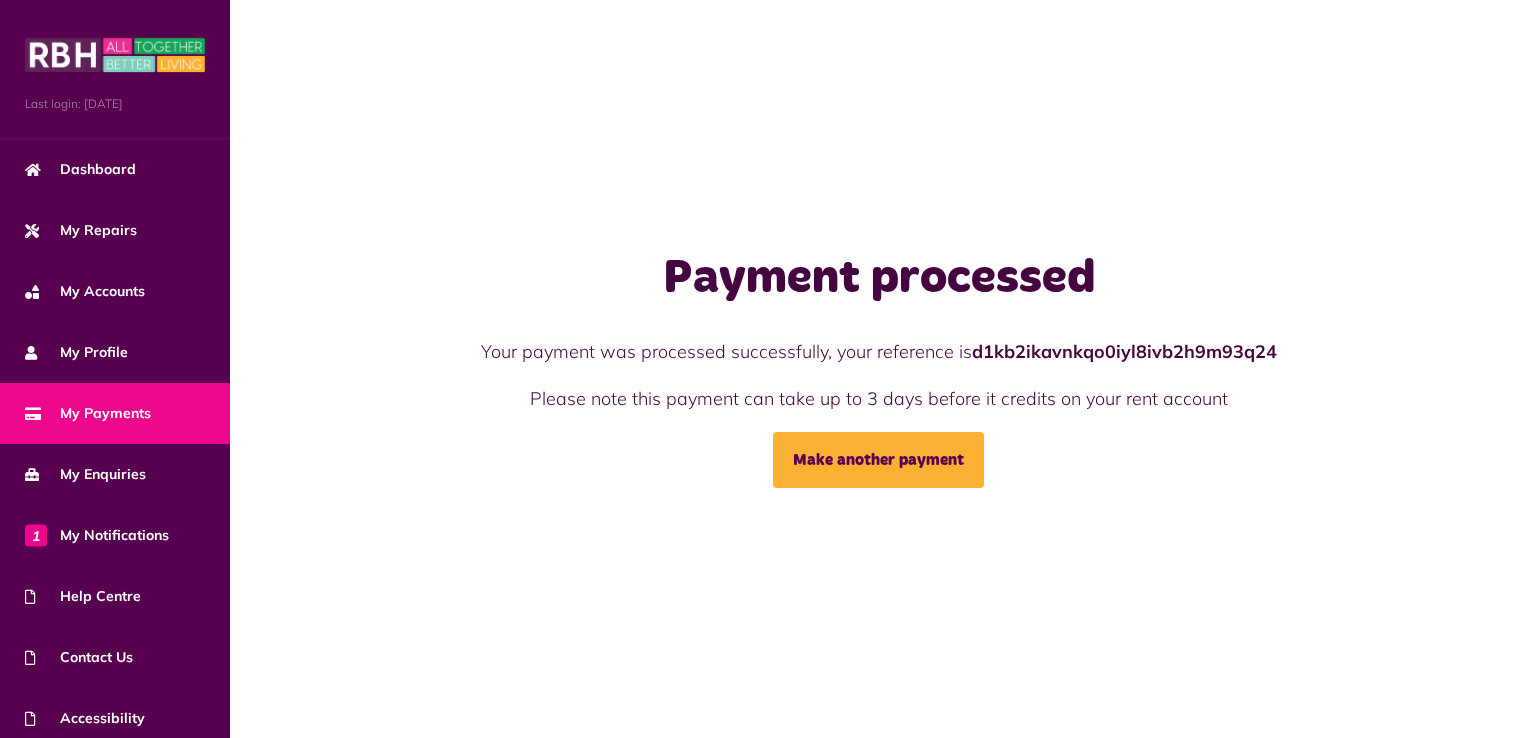 scroll, scrollTop: 0, scrollLeft: 0, axis: both 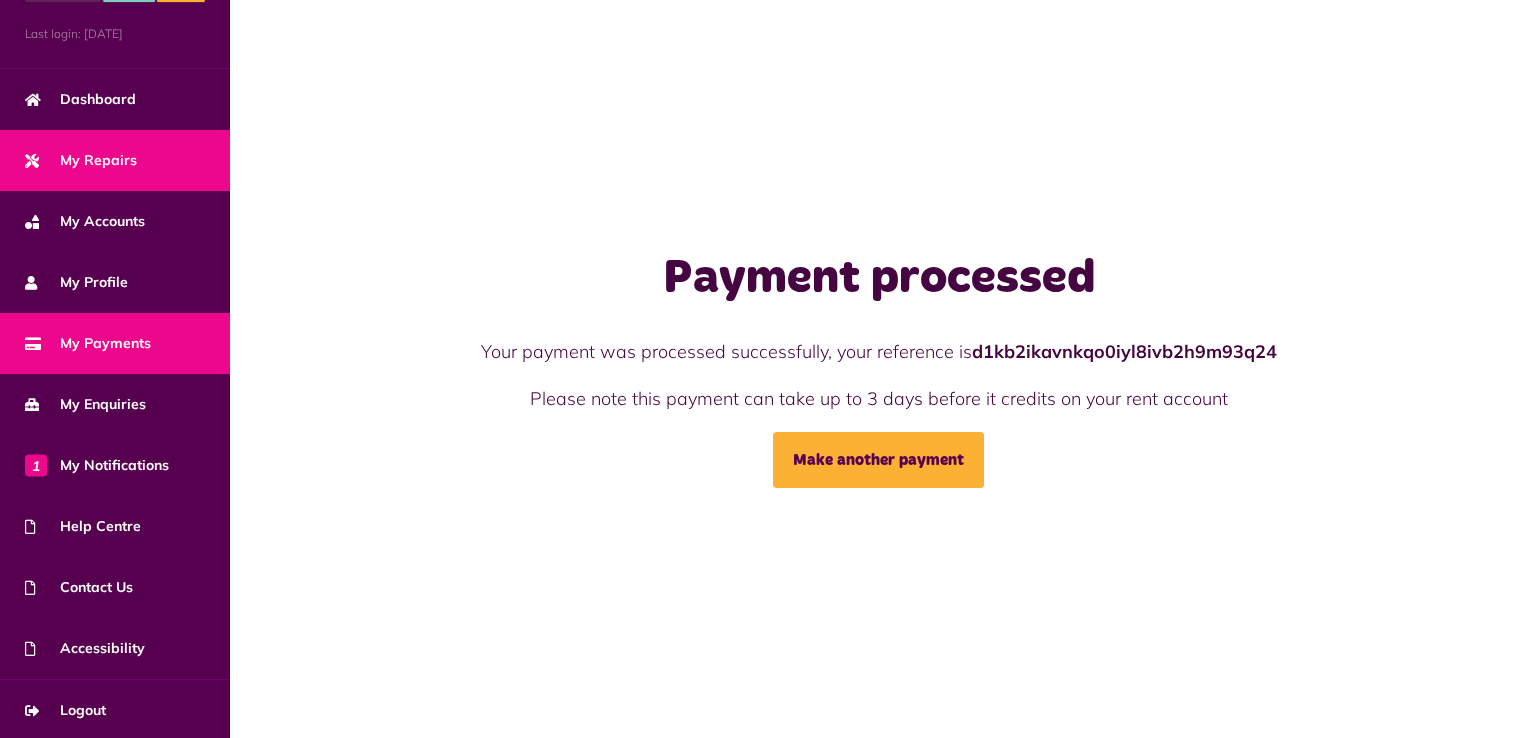 click on "My Repairs" at bounding box center (115, 160) 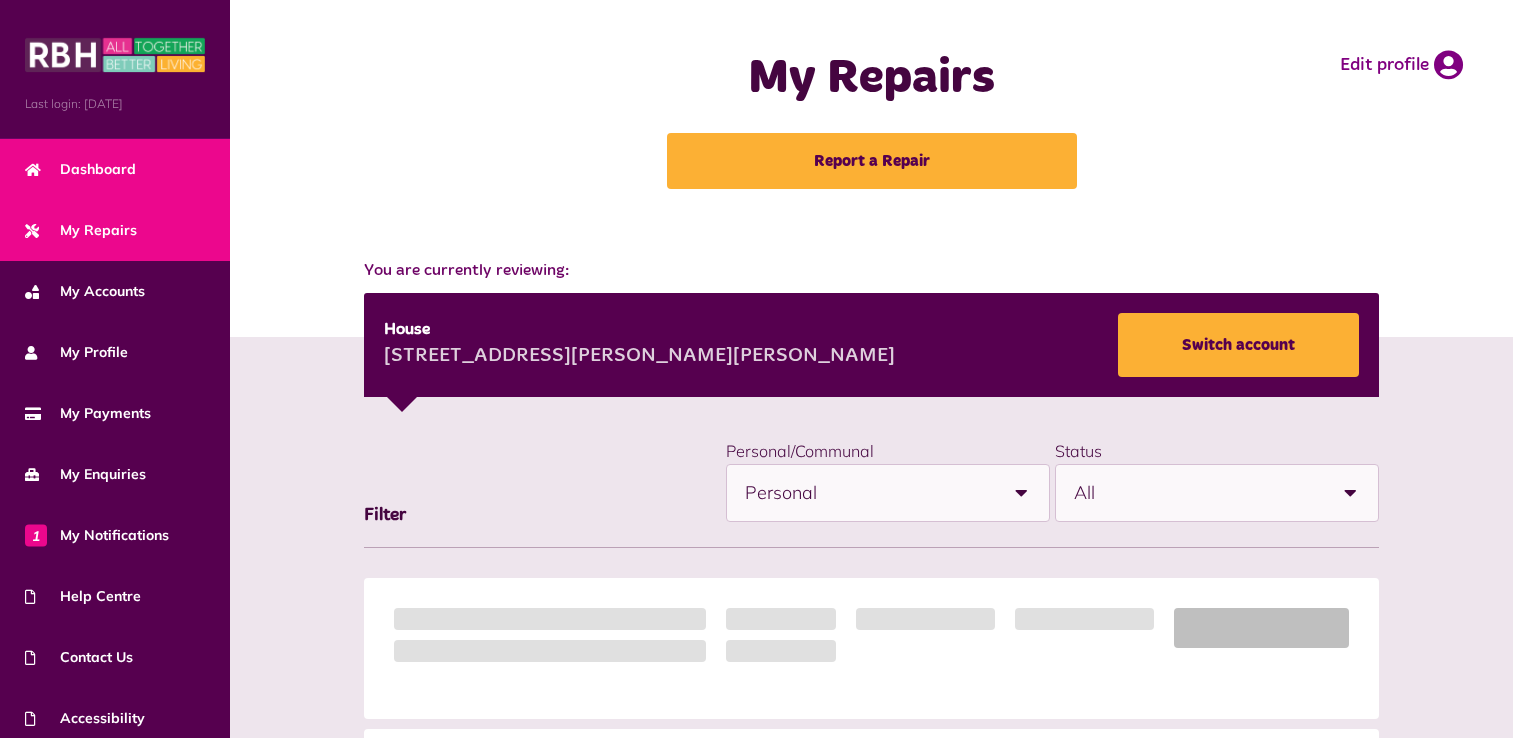 scroll, scrollTop: 0, scrollLeft: 0, axis: both 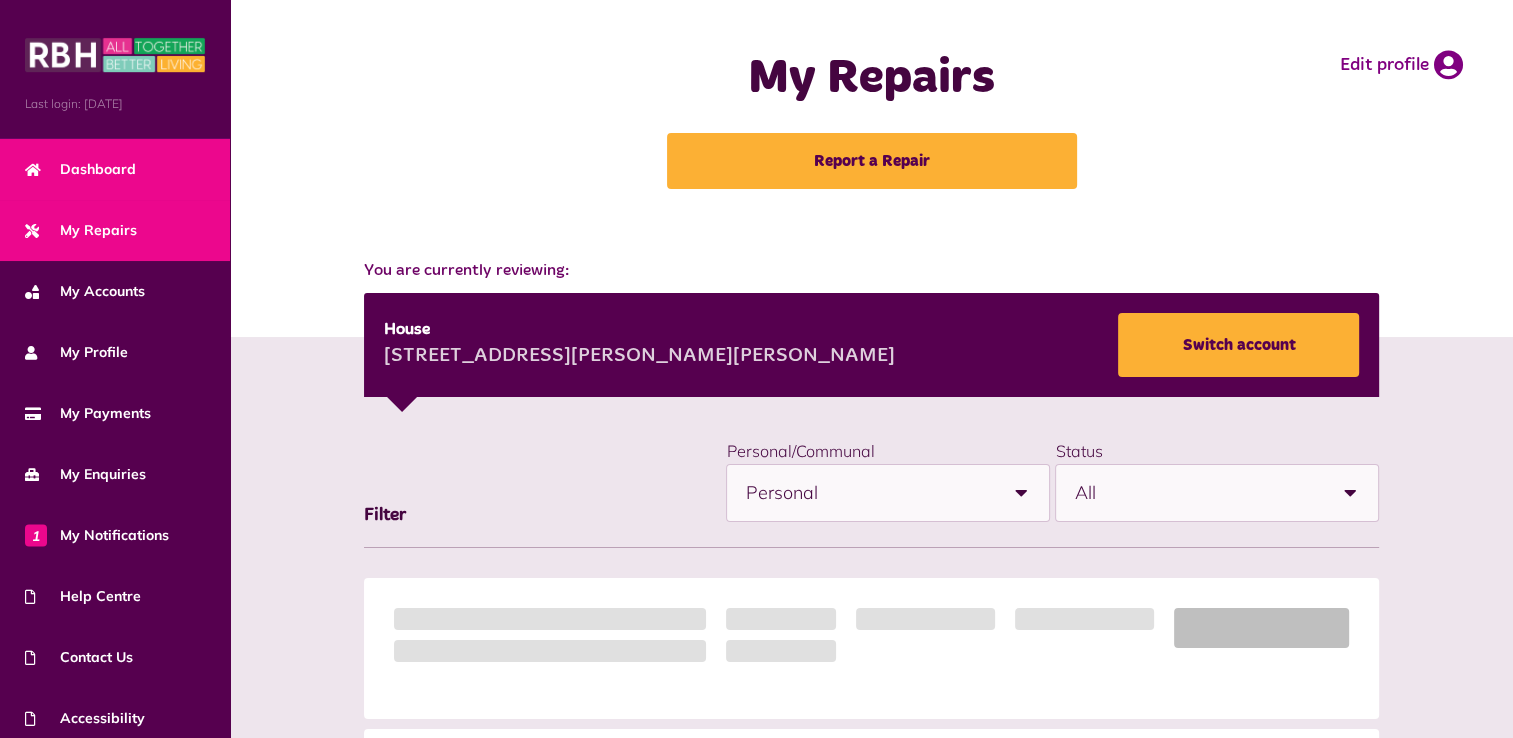 click on "Dashboard" at bounding box center [115, 169] 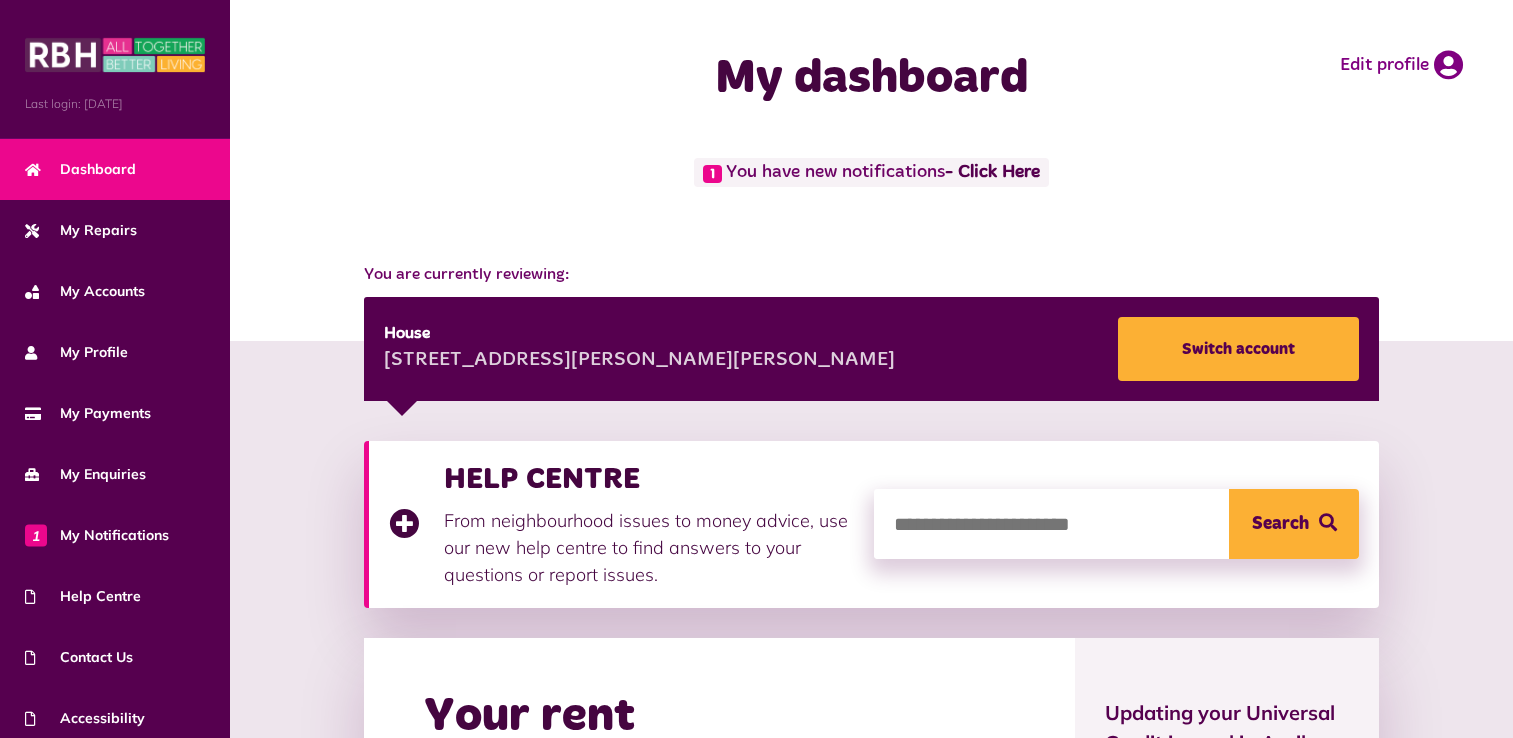 scroll, scrollTop: 0, scrollLeft: 0, axis: both 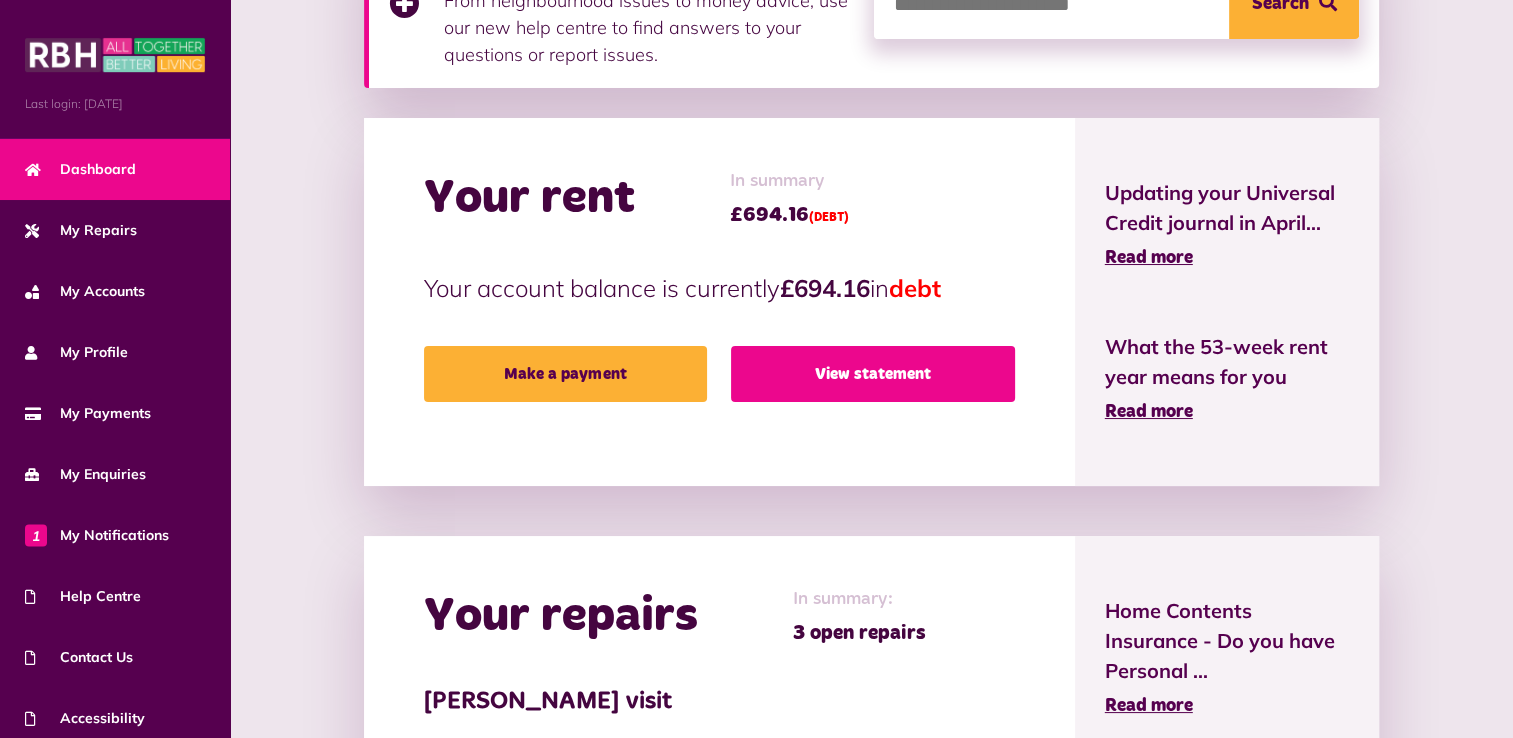 click on "View statement" at bounding box center [873, 374] 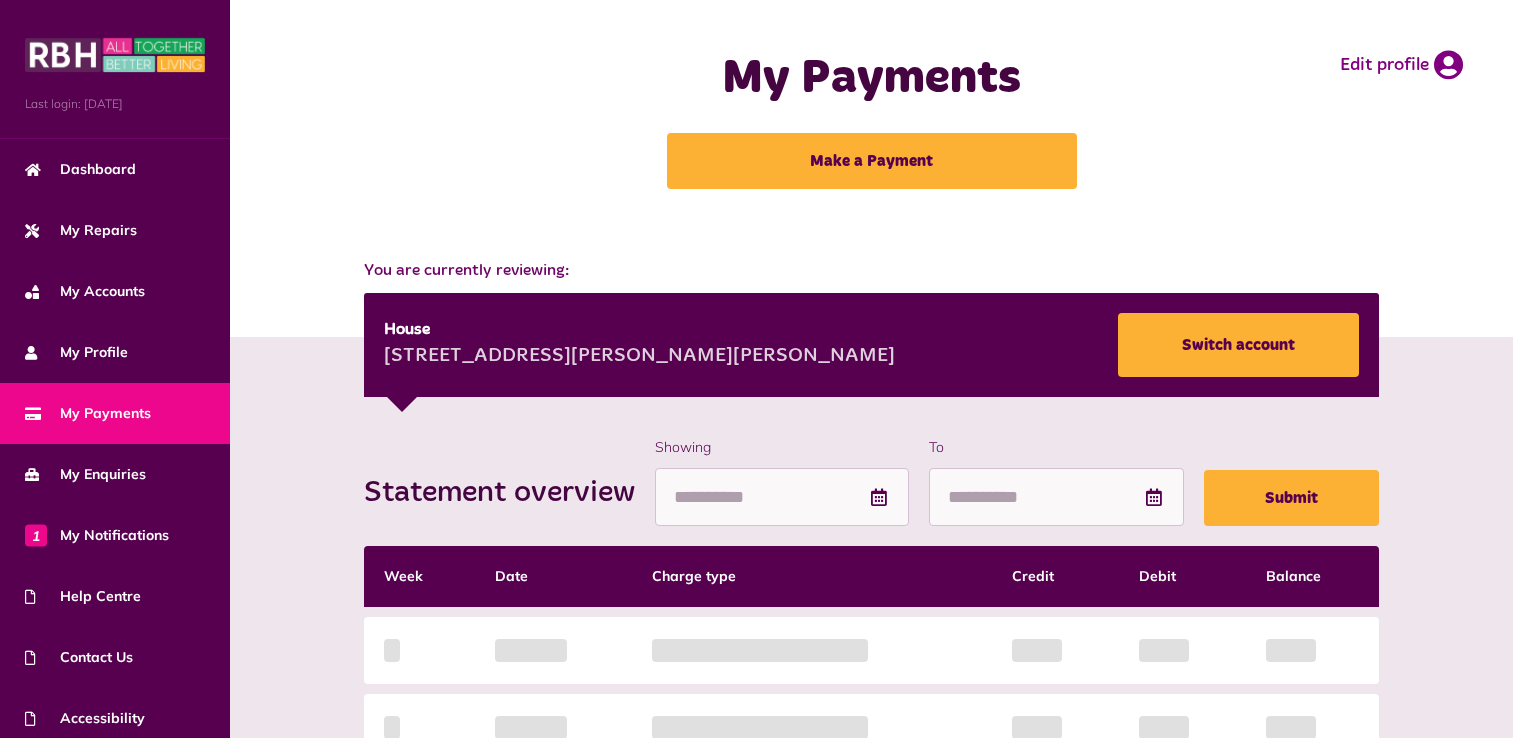 scroll, scrollTop: 0, scrollLeft: 0, axis: both 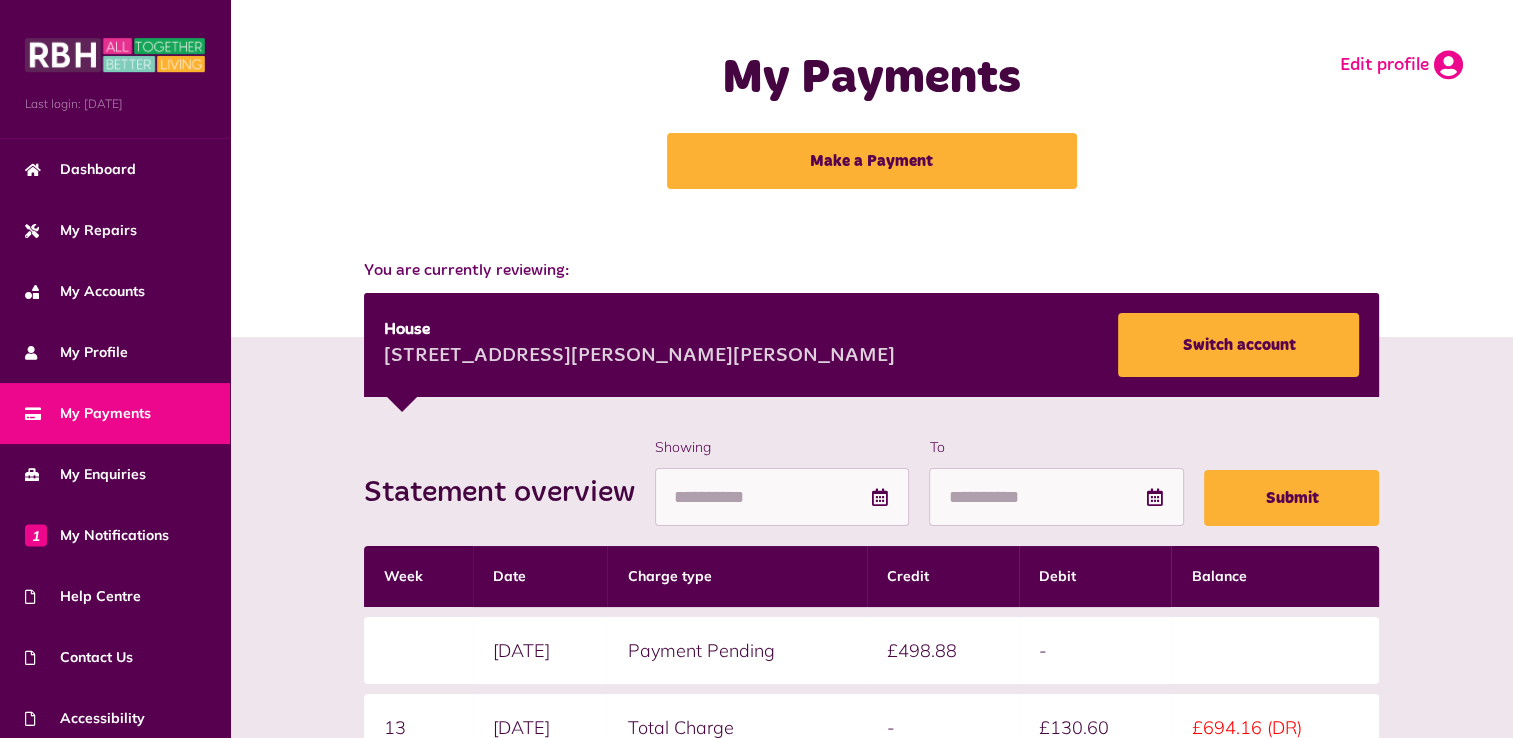 click on "Edit profile" at bounding box center [1401, 65] 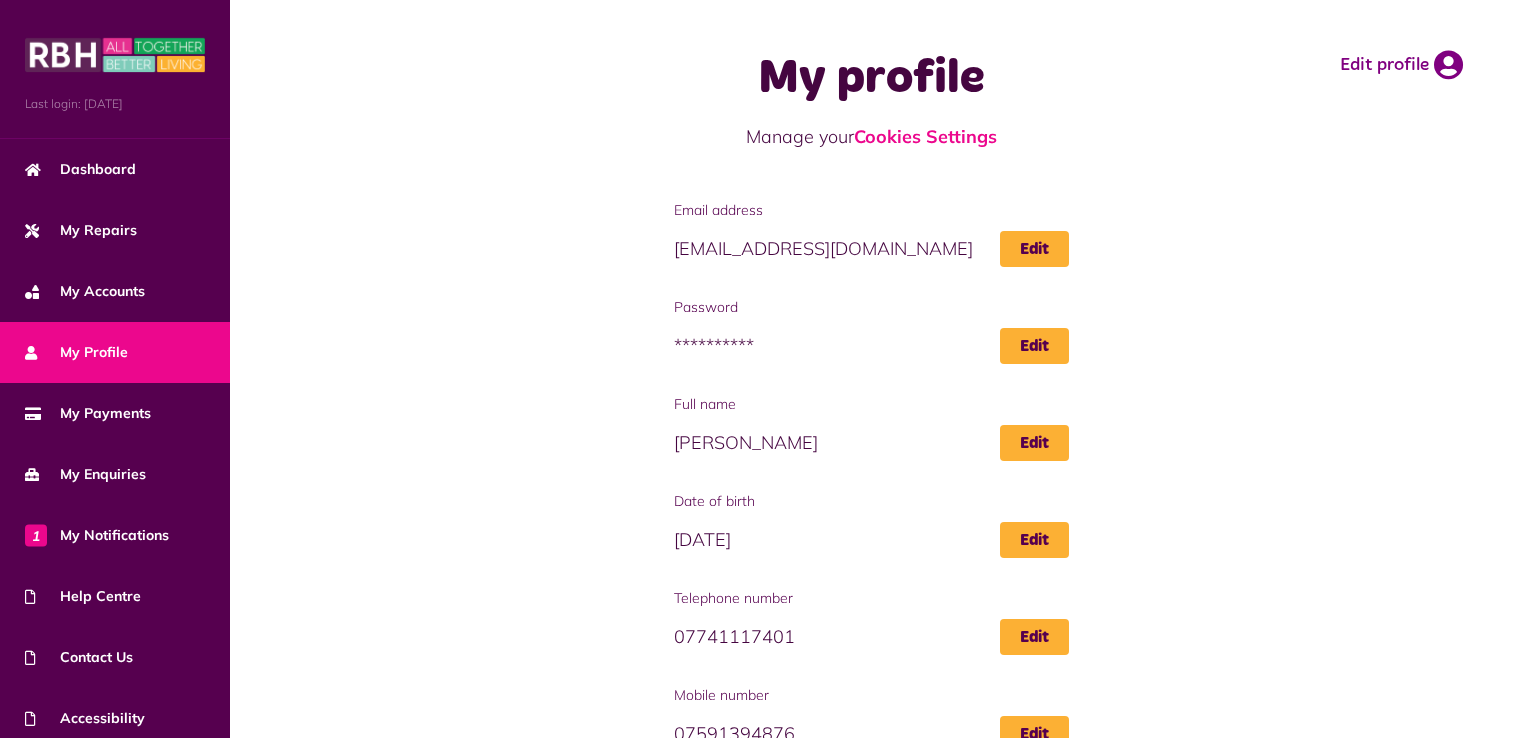 scroll, scrollTop: 0, scrollLeft: 0, axis: both 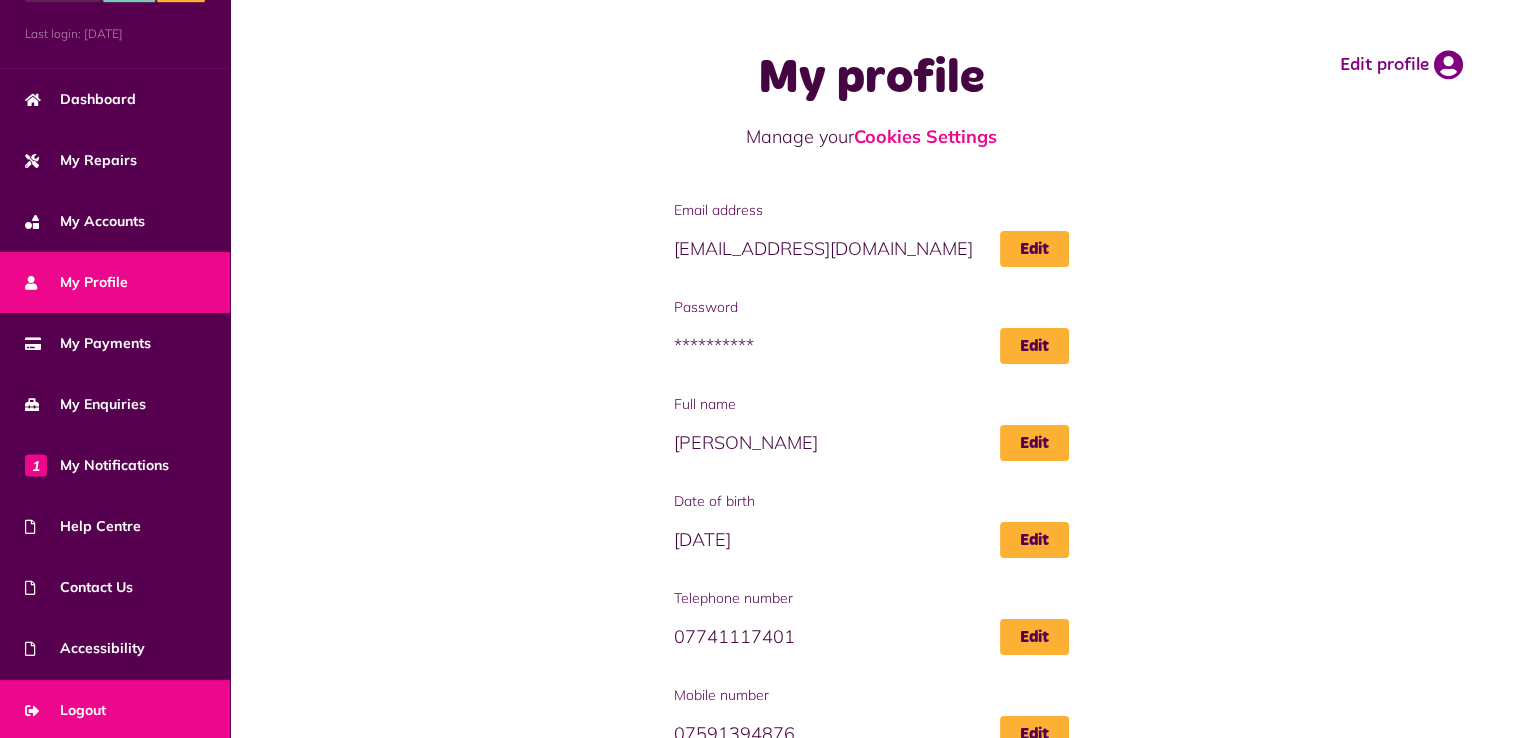 click on "Logout" at bounding box center (65, 710) 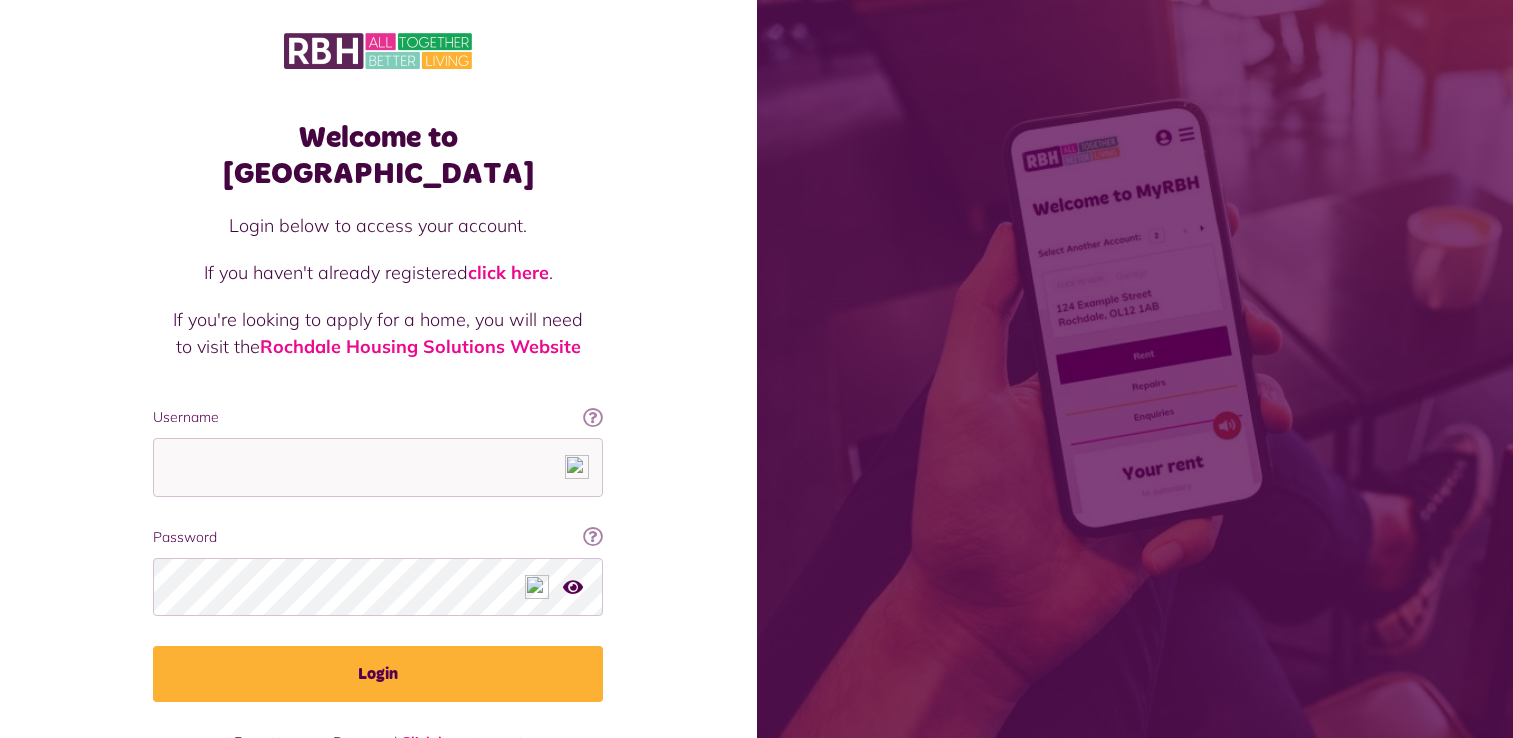 scroll, scrollTop: 0, scrollLeft: 0, axis: both 